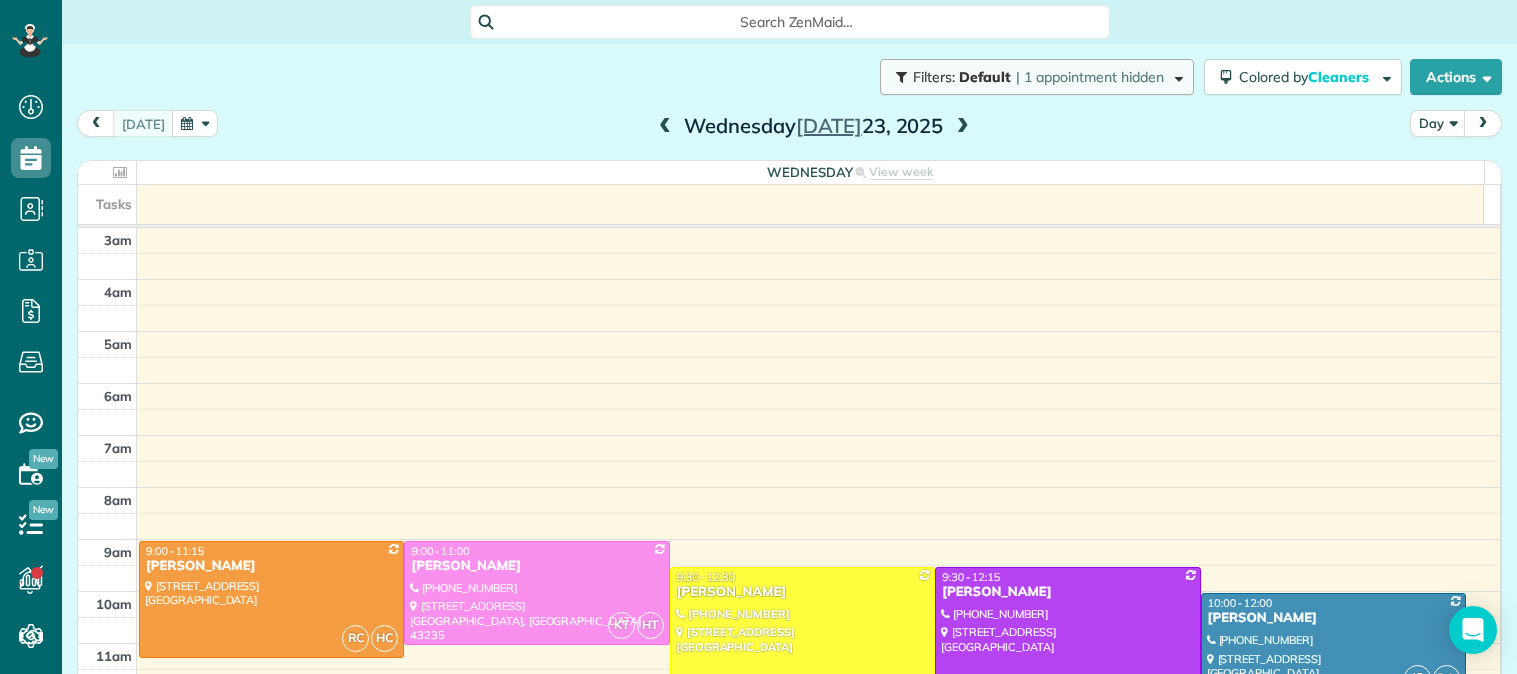 scroll, scrollTop: 0, scrollLeft: 0, axis: both 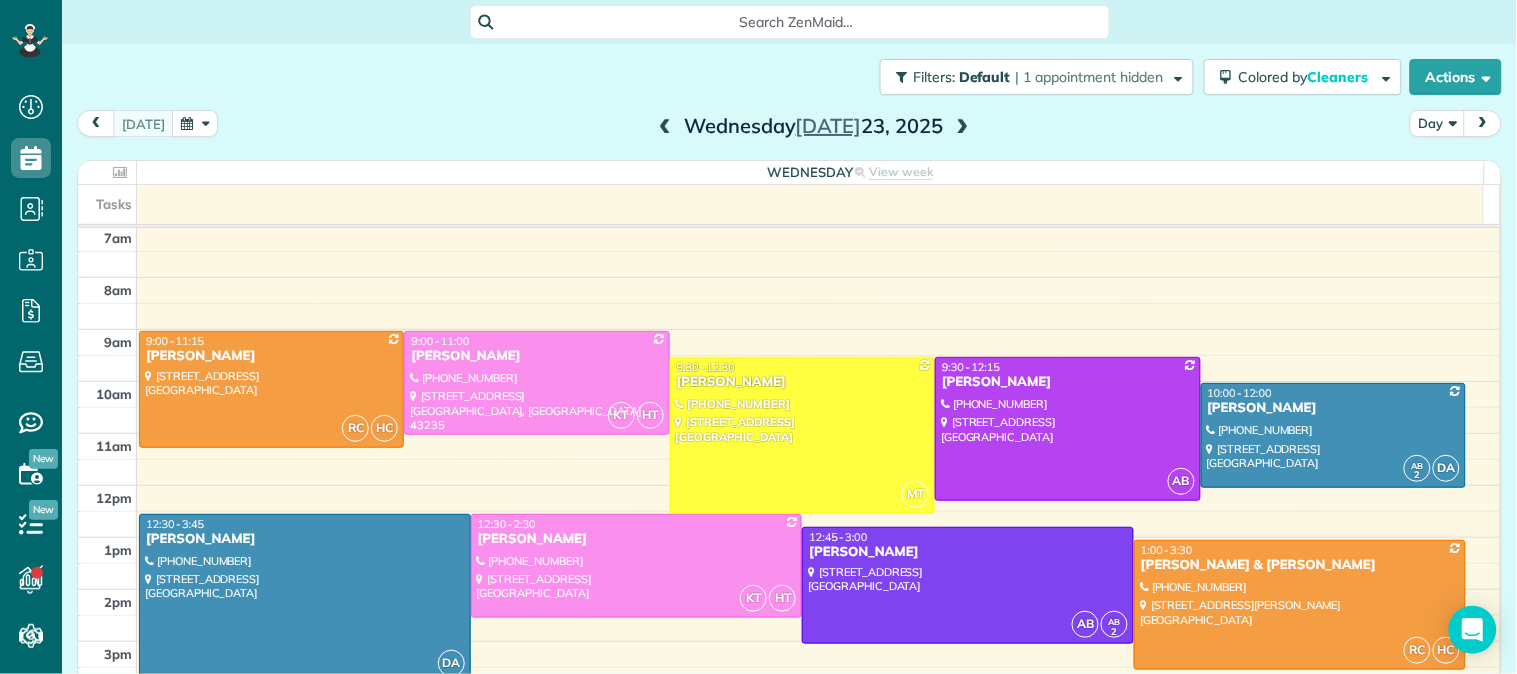 click at bounding box center [665, 127] 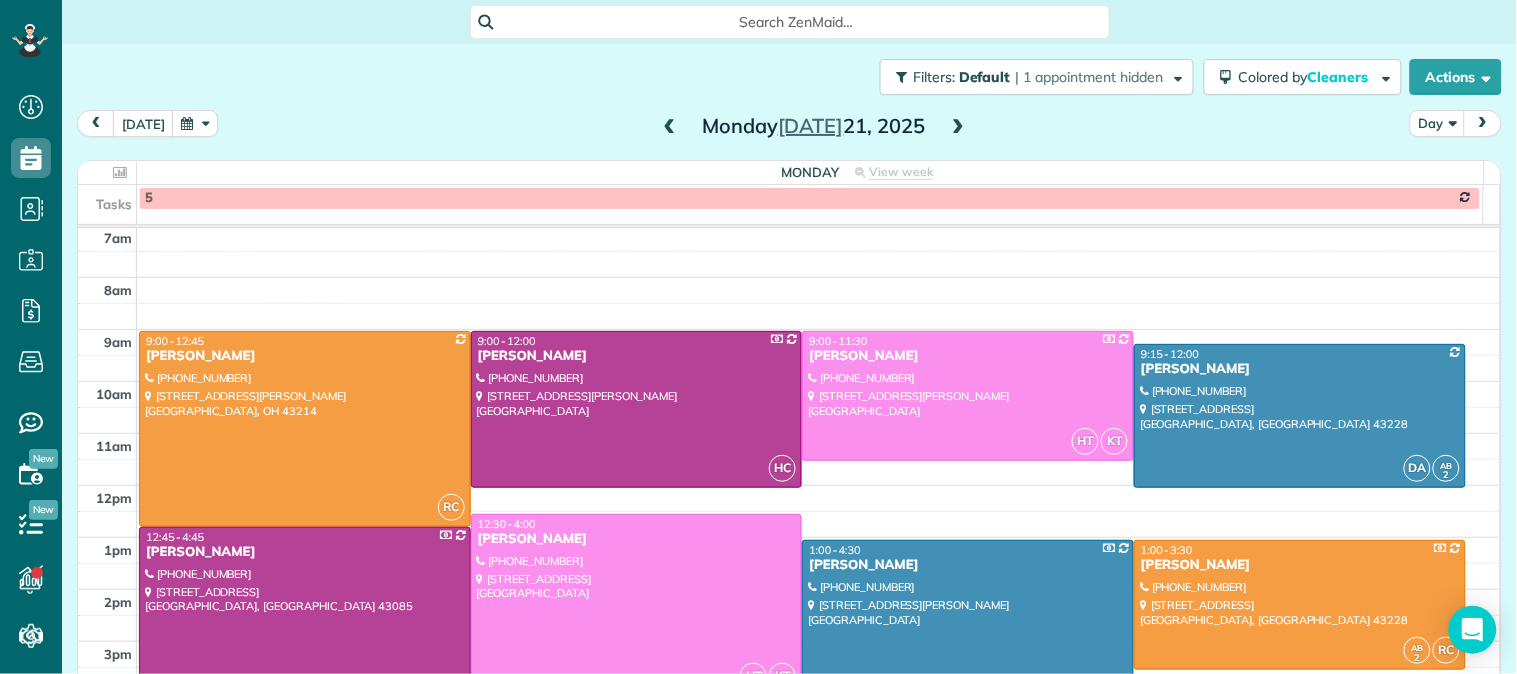click at bounding box center (670, 127) 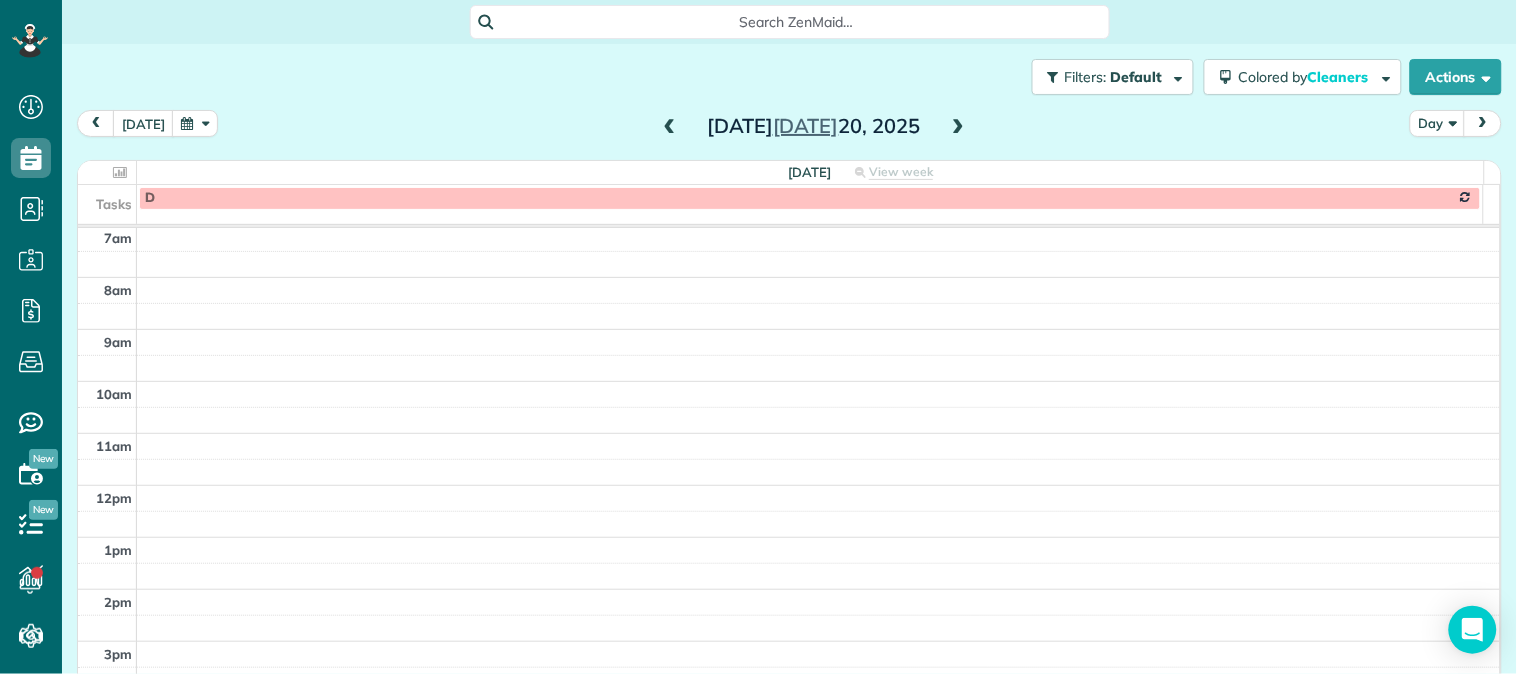 click at bounding box center [670, 127] 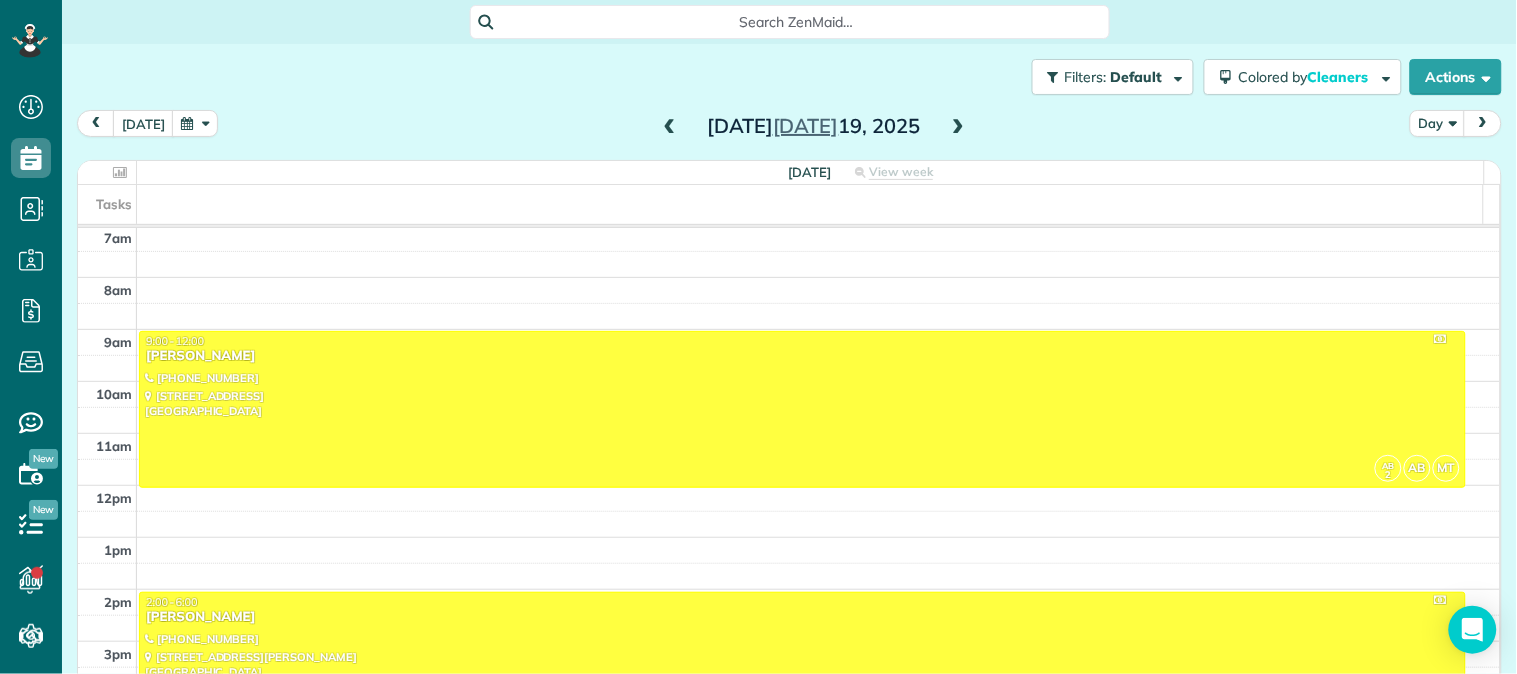 click at bounding box center (670, 127) 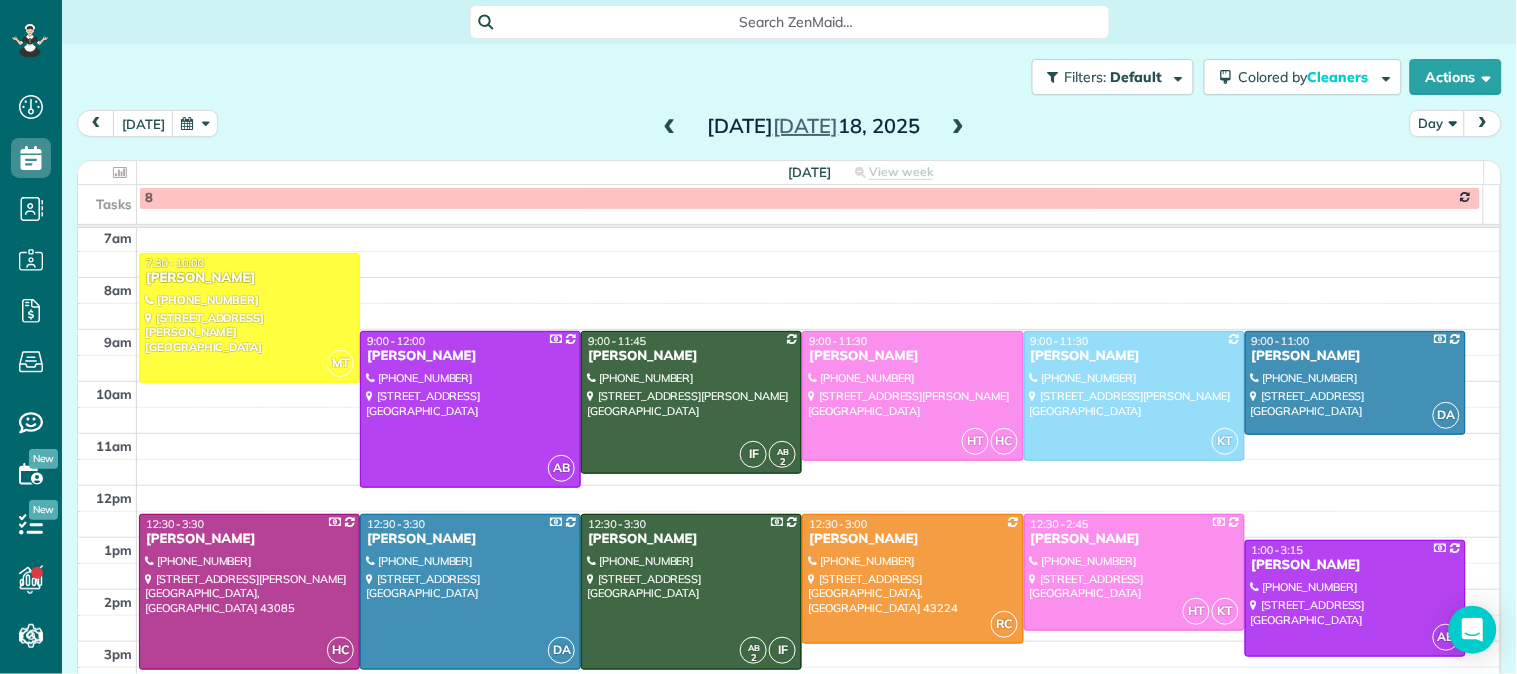 click on "[DATE]" at bounding box center (814, 126) 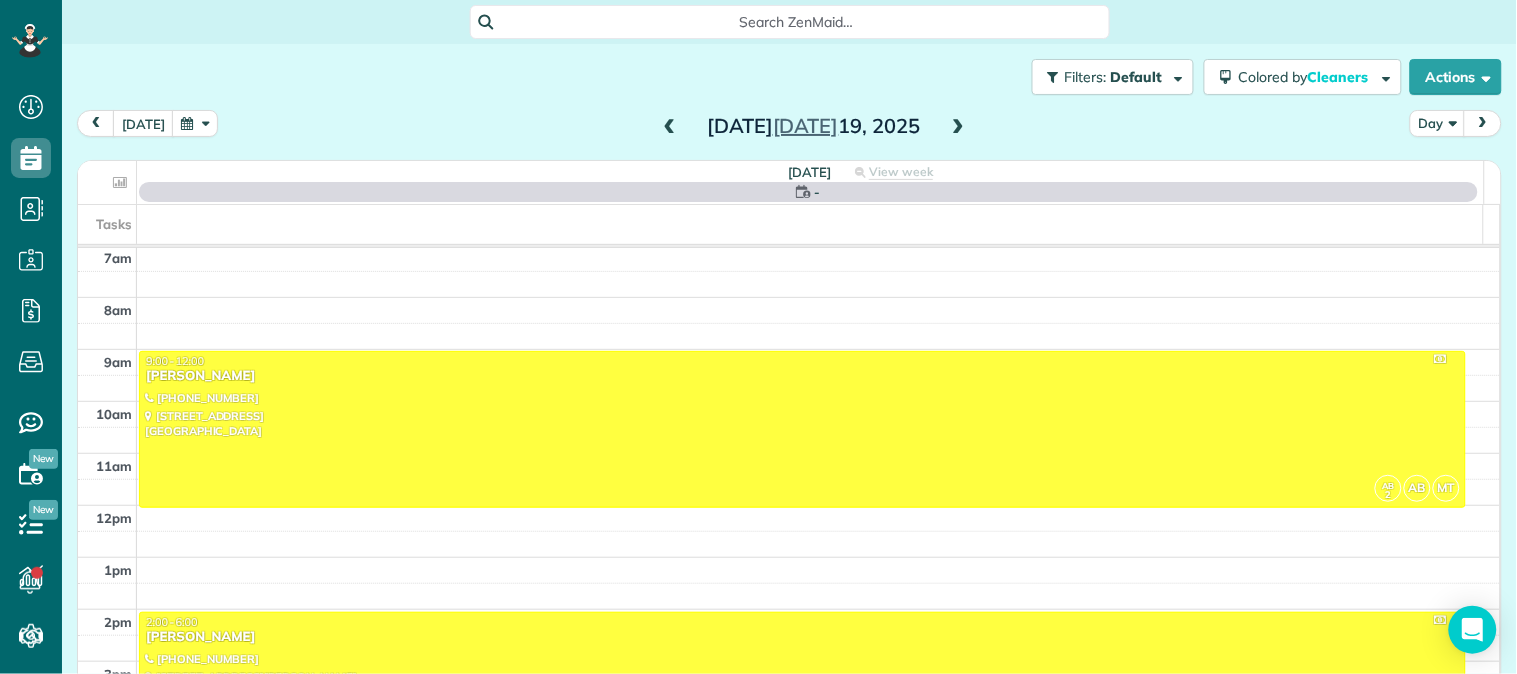 click at bounding box center [958, 127] 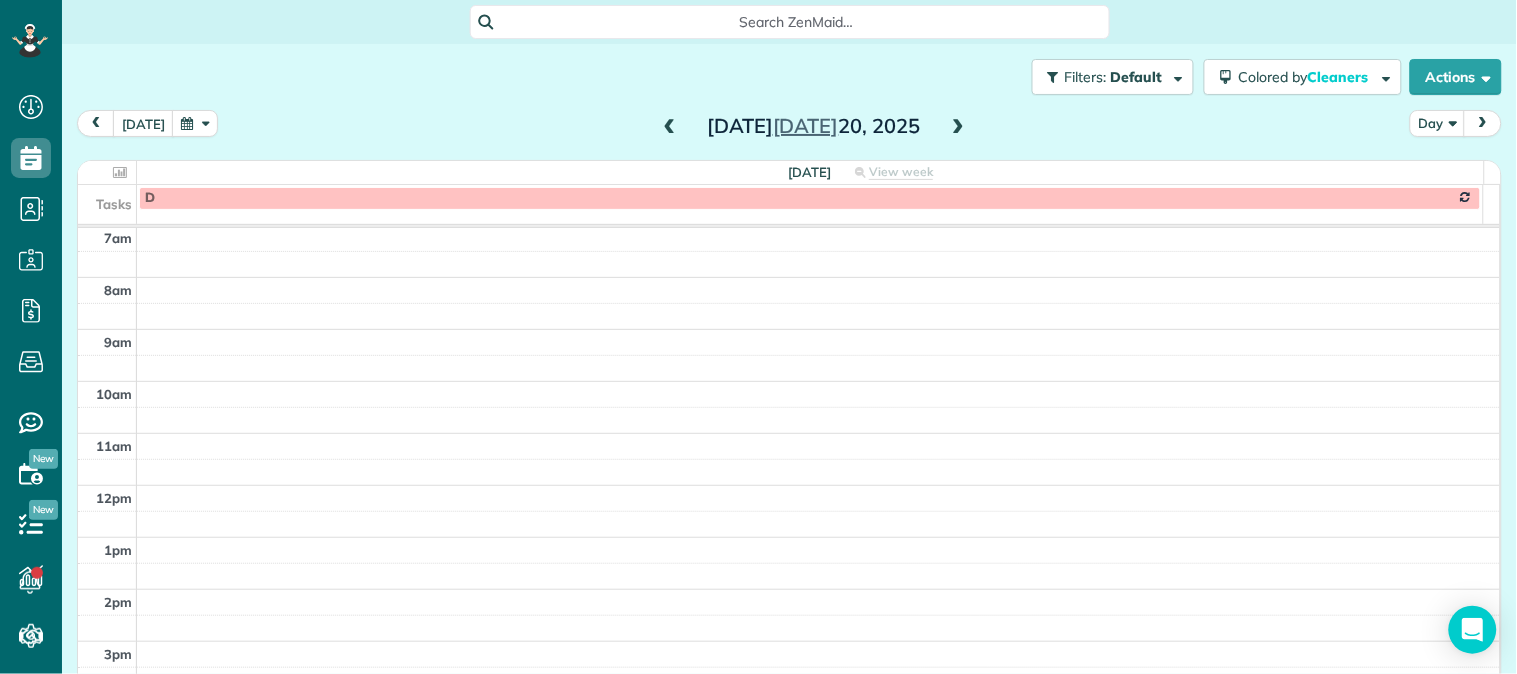 click at bounding box center [958, 127] 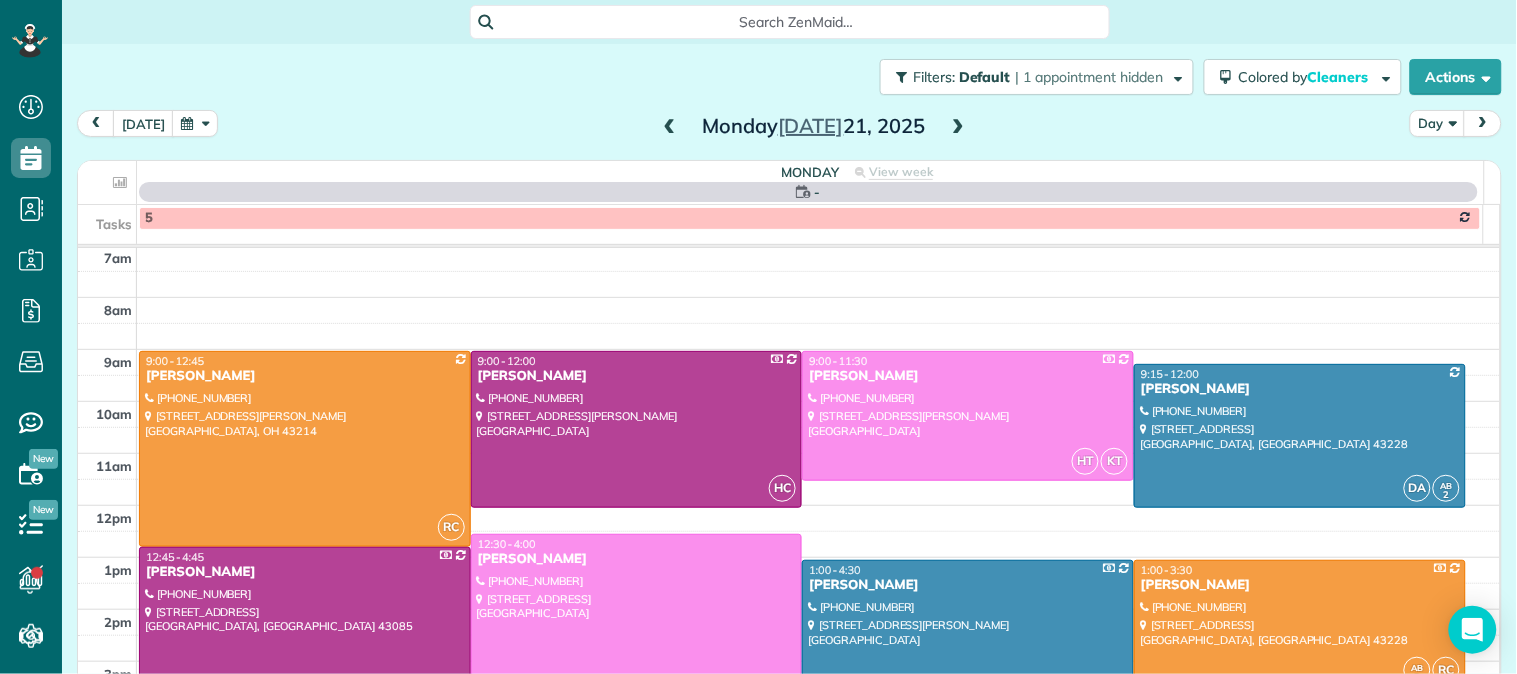 click at bounding box center [958, 127] 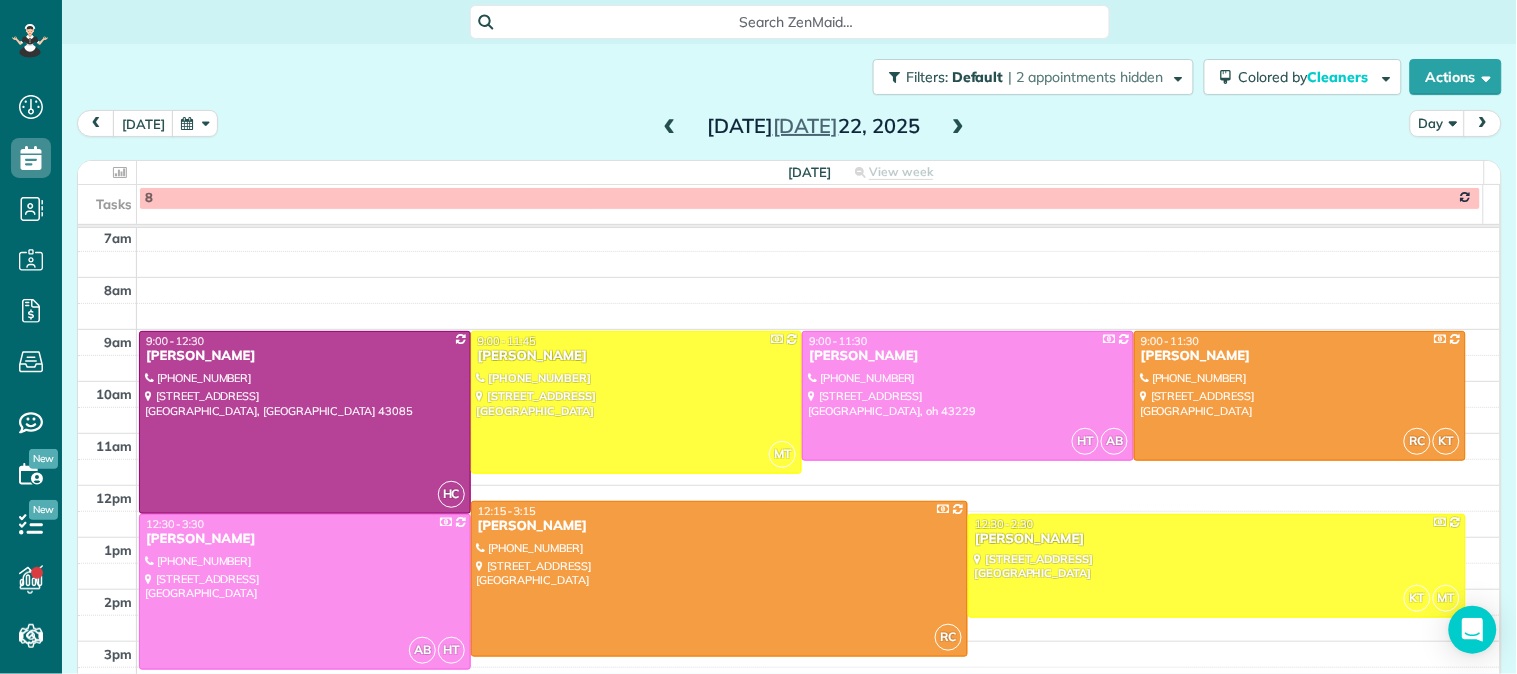 click at bounding box center [958, 127] 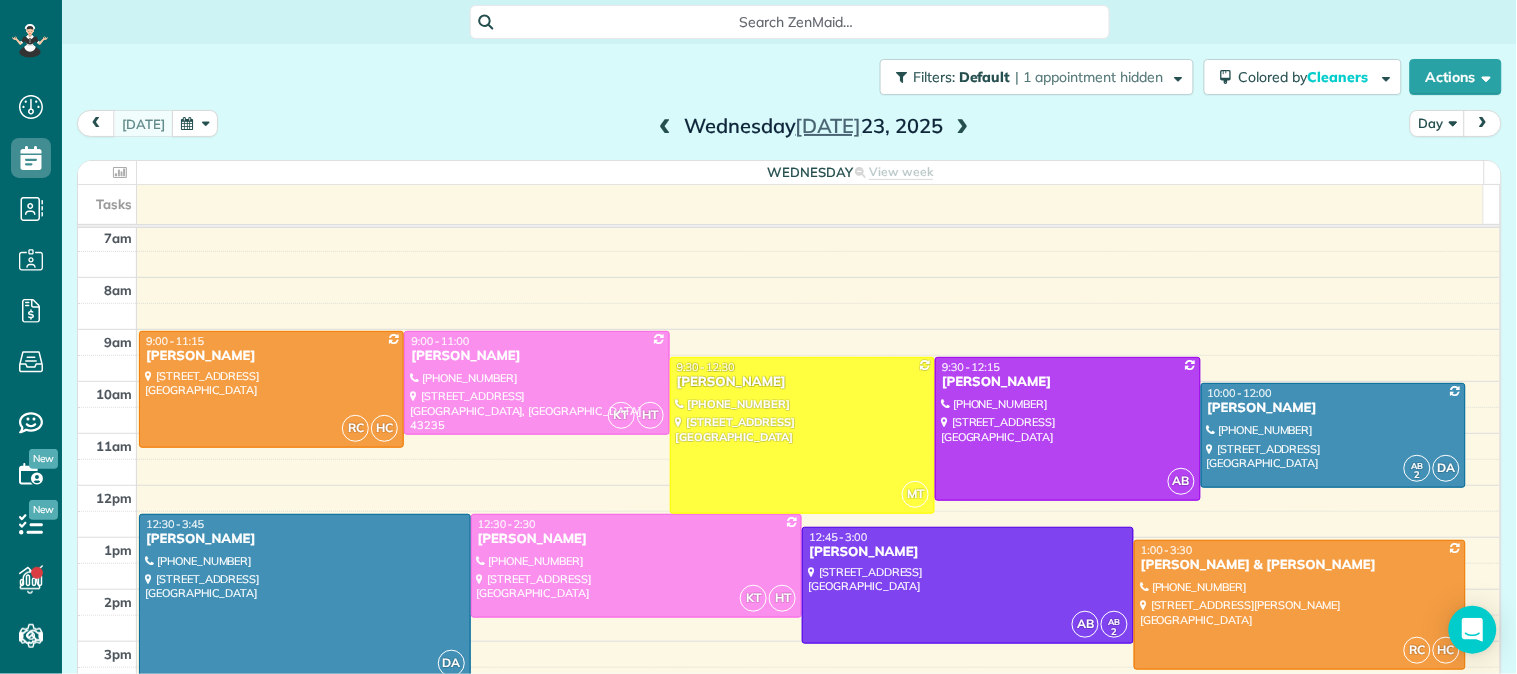 click at bounding box center [963, 127] 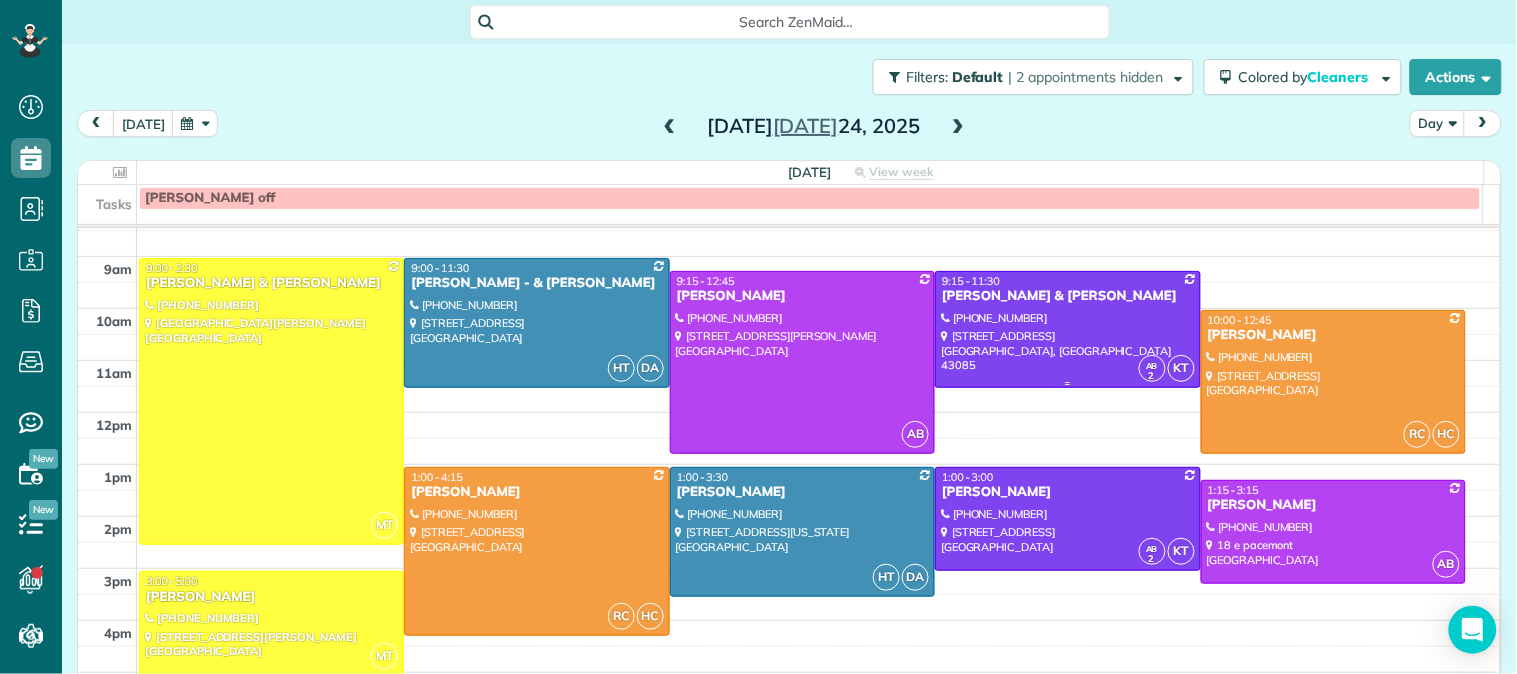 scroll, scrollTop: 330, scrollLeft: 0, axis: vertical 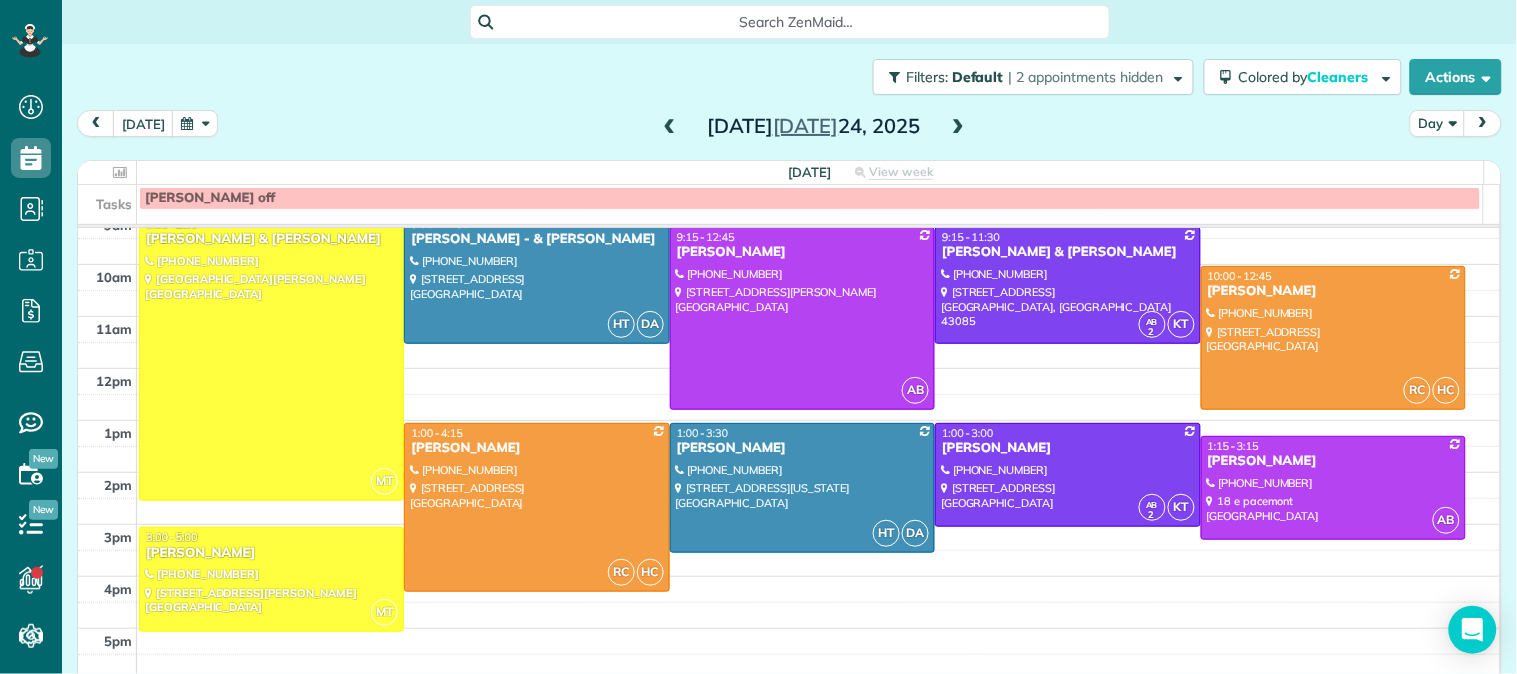click at bounding box center [958, 127] 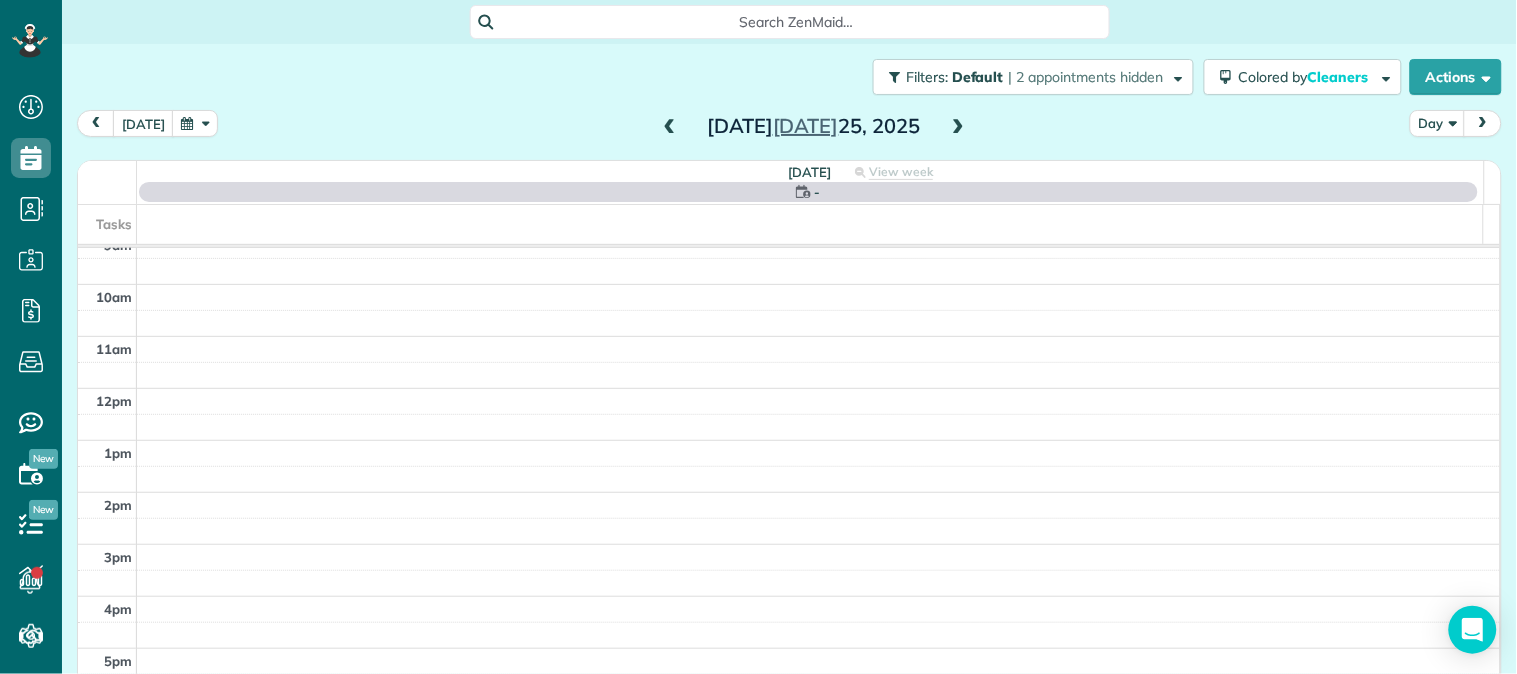 scroll, scrollTop: 210, scrollLeft: 0, axis: vertical 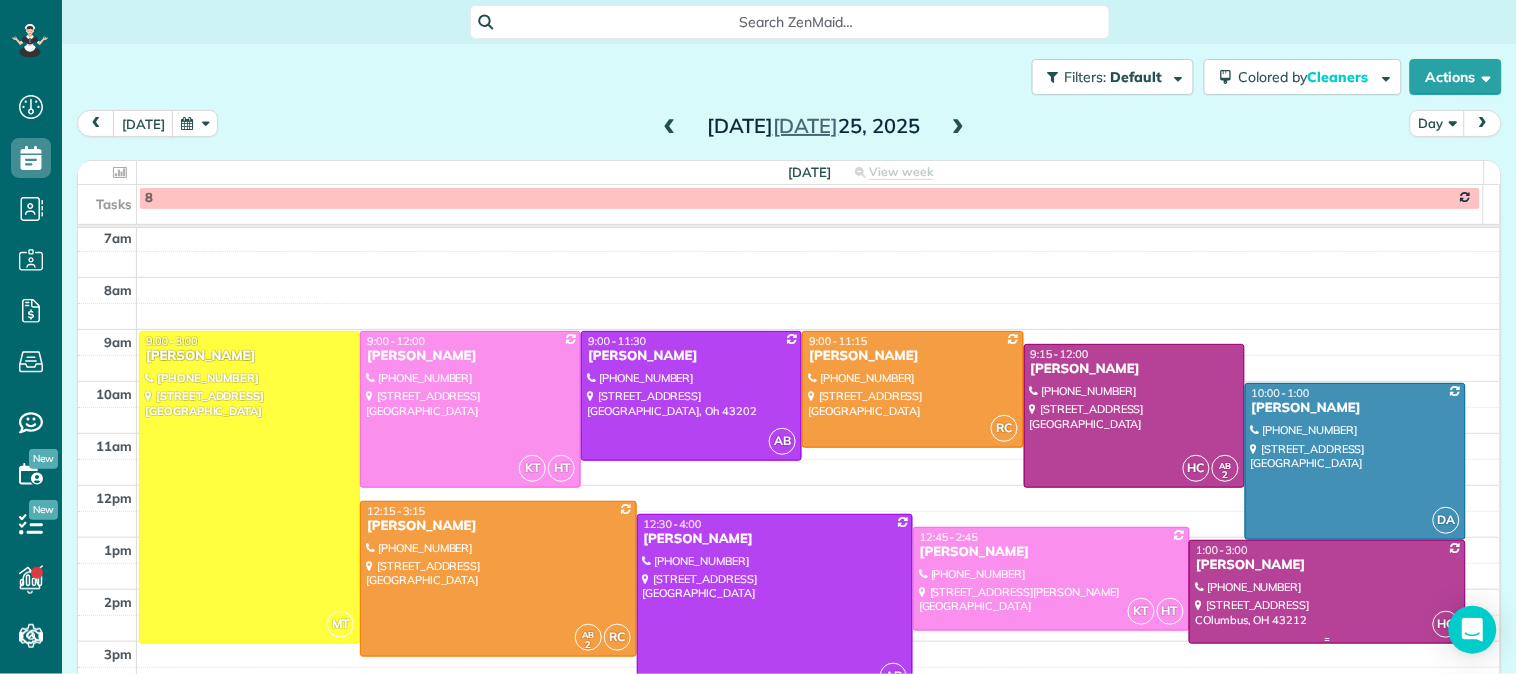 click at bounding box center (1327, 592) 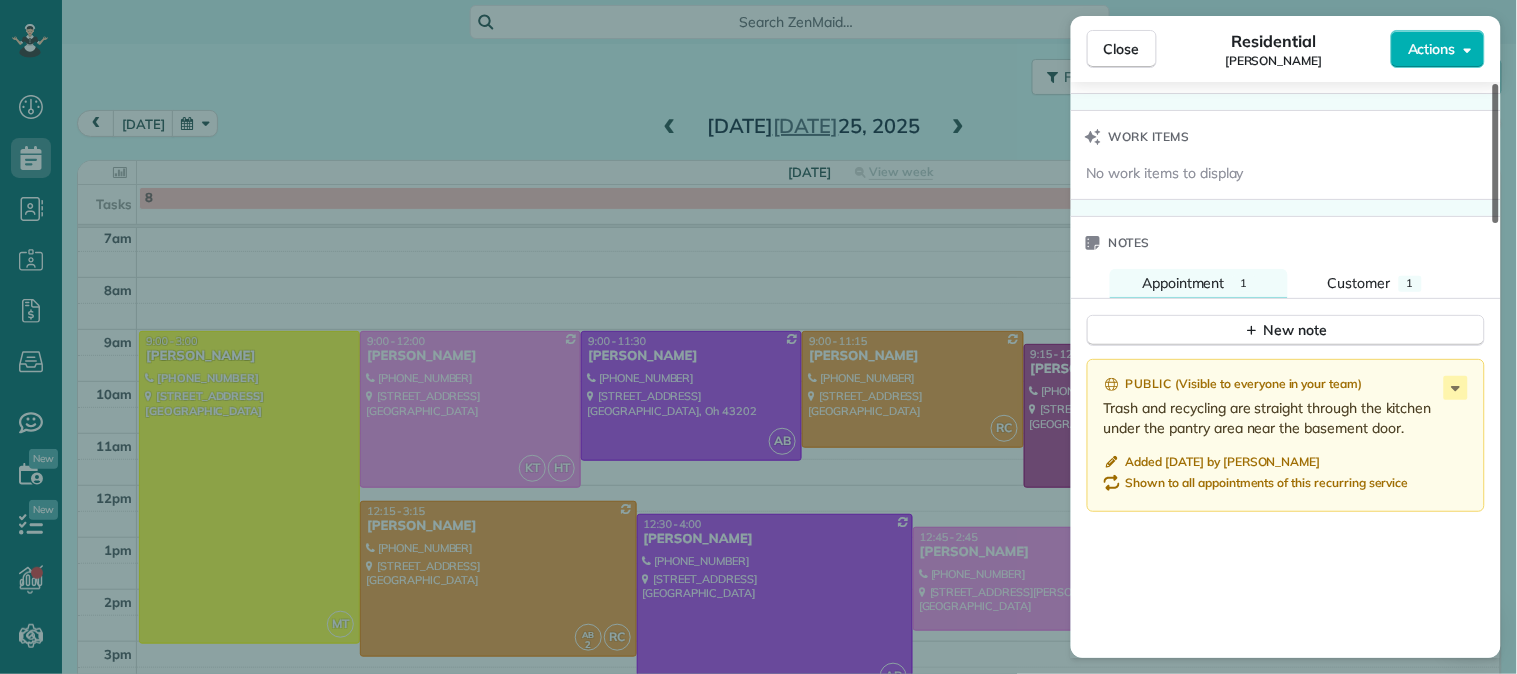 scroll, scrollTop: 1544, scrollLeft: 0, axis: vertical 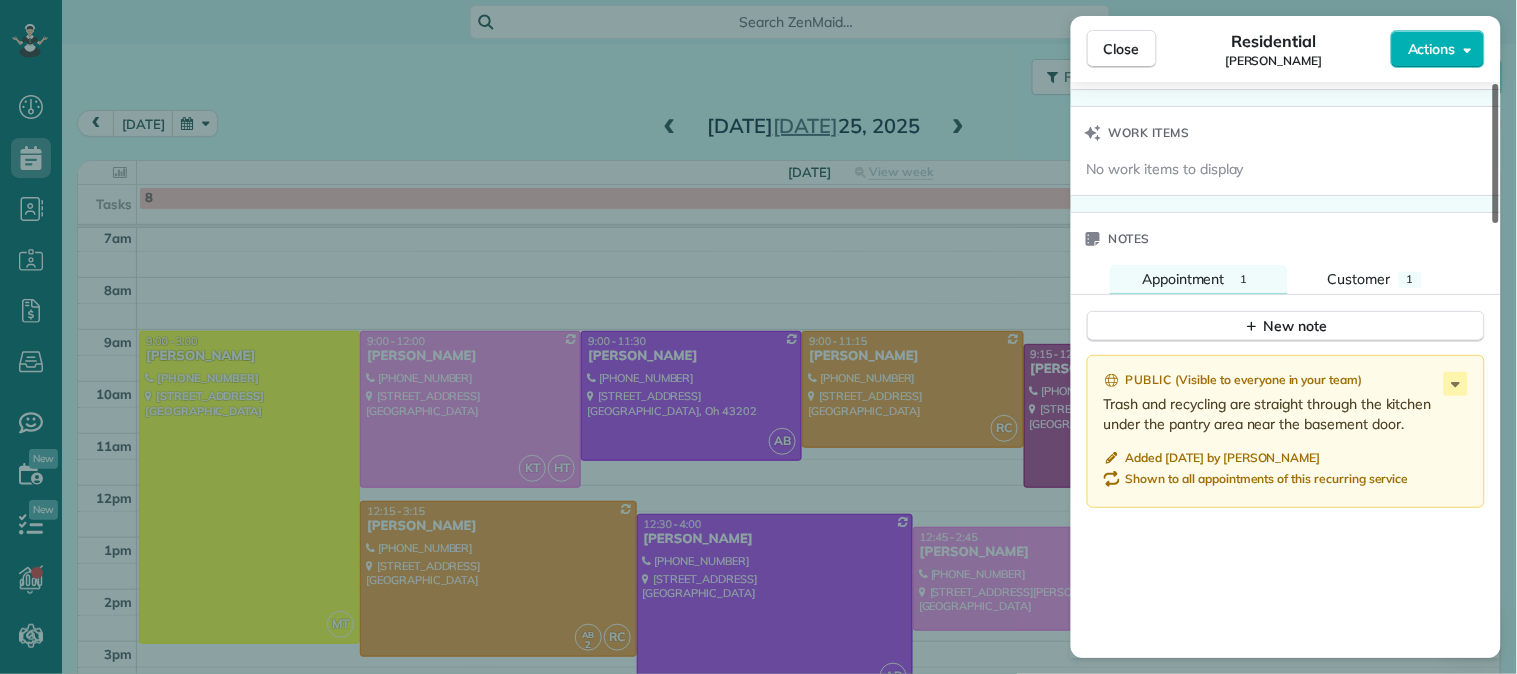 drag, startPoint x: 1500, startPoint y: 158, endPoint x: 1516, endPoint y: 533, distance: 375.3412 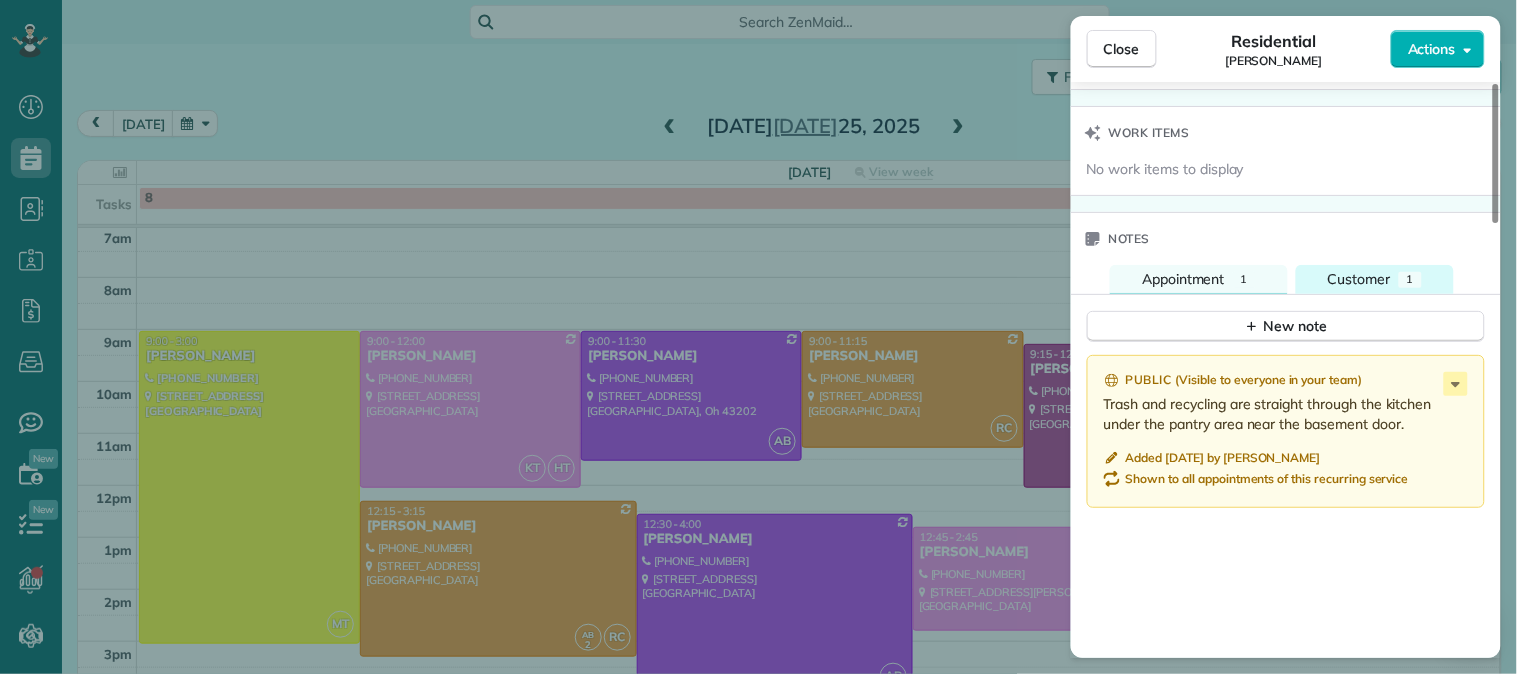 click on "Customer" at bounding box center (1359, 279) 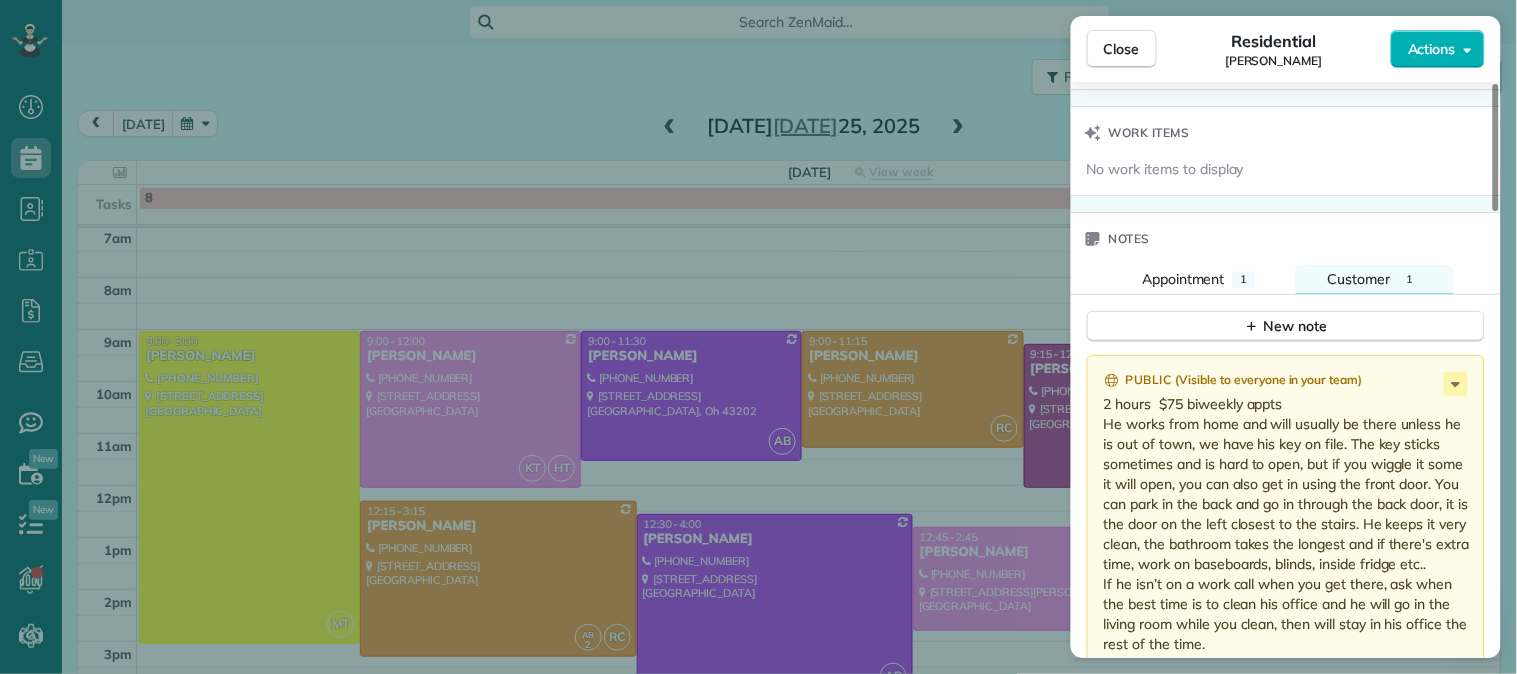 type 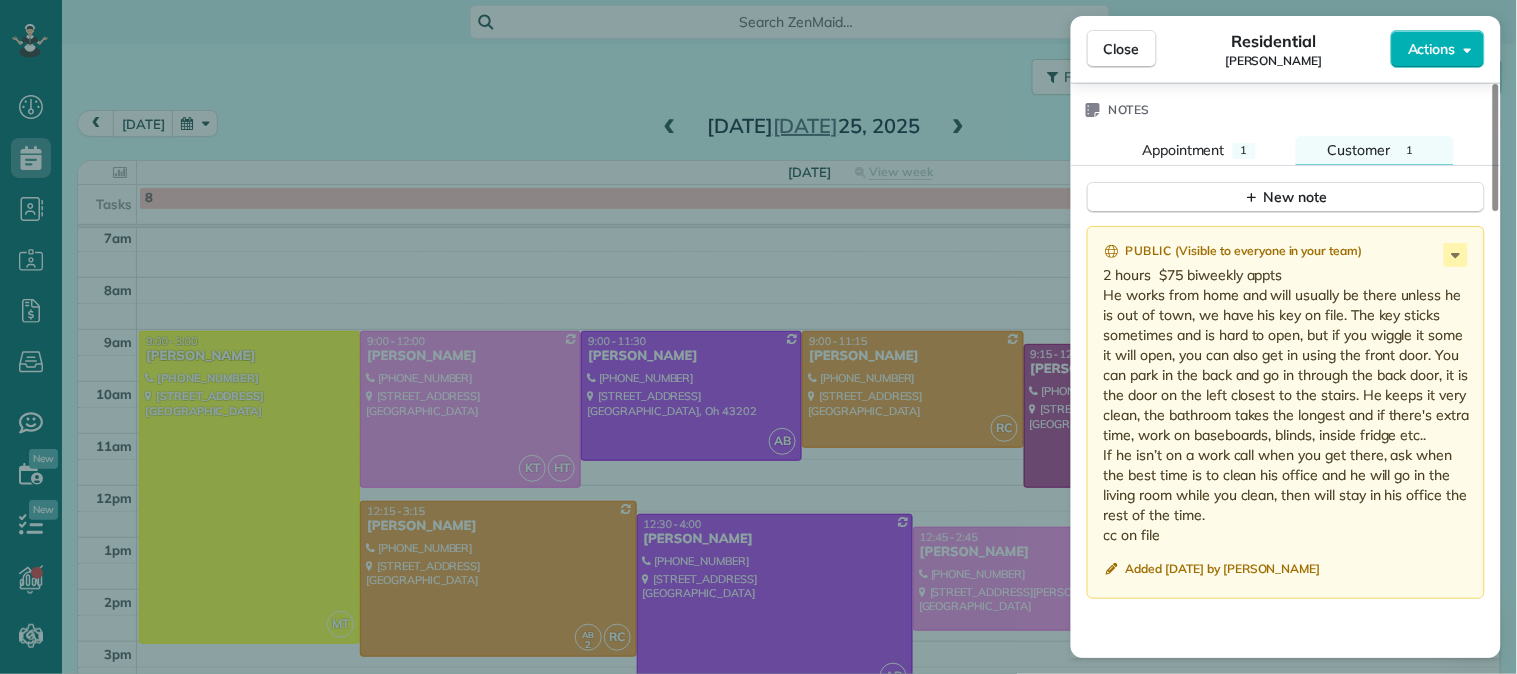 scroll, scrollTop: 1677, scrollLeft: 0, axis: vertical 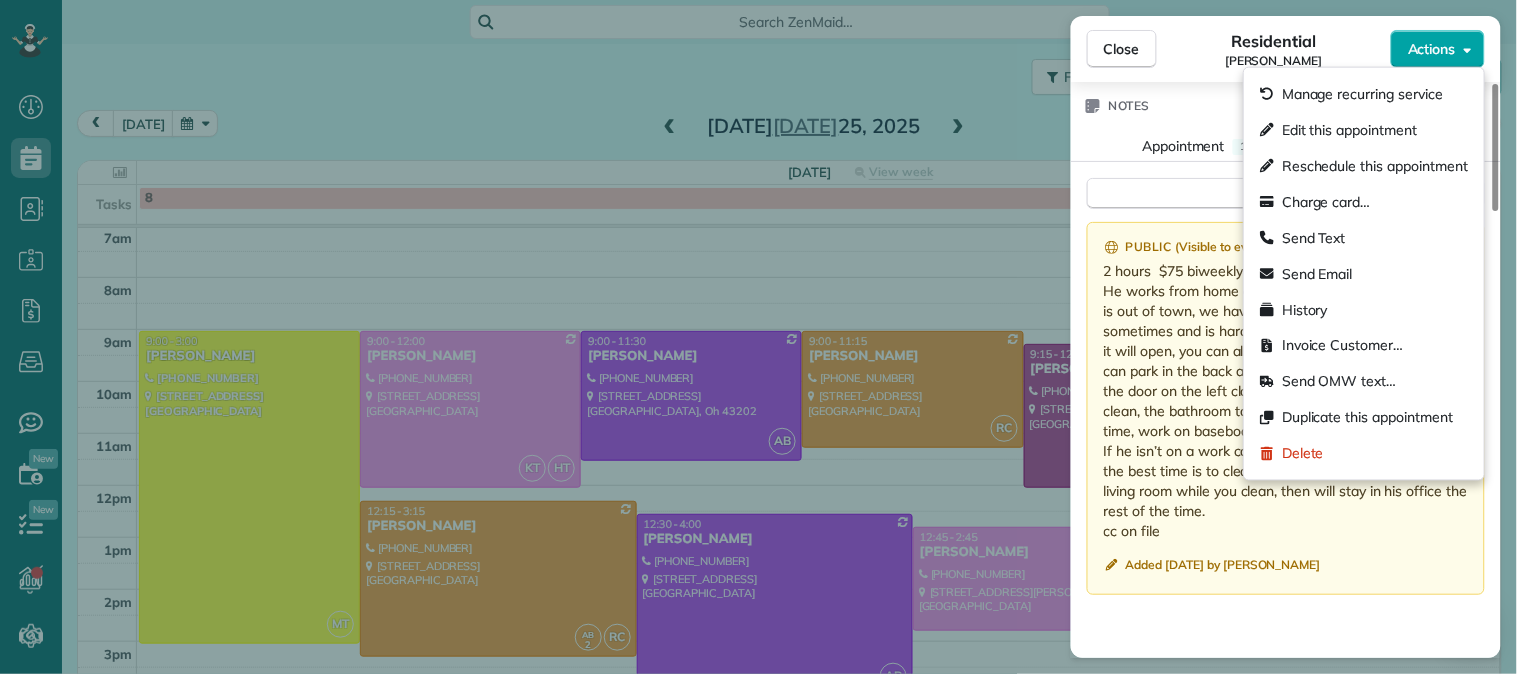 click on "Actions" at bounding box center (1438, 49) 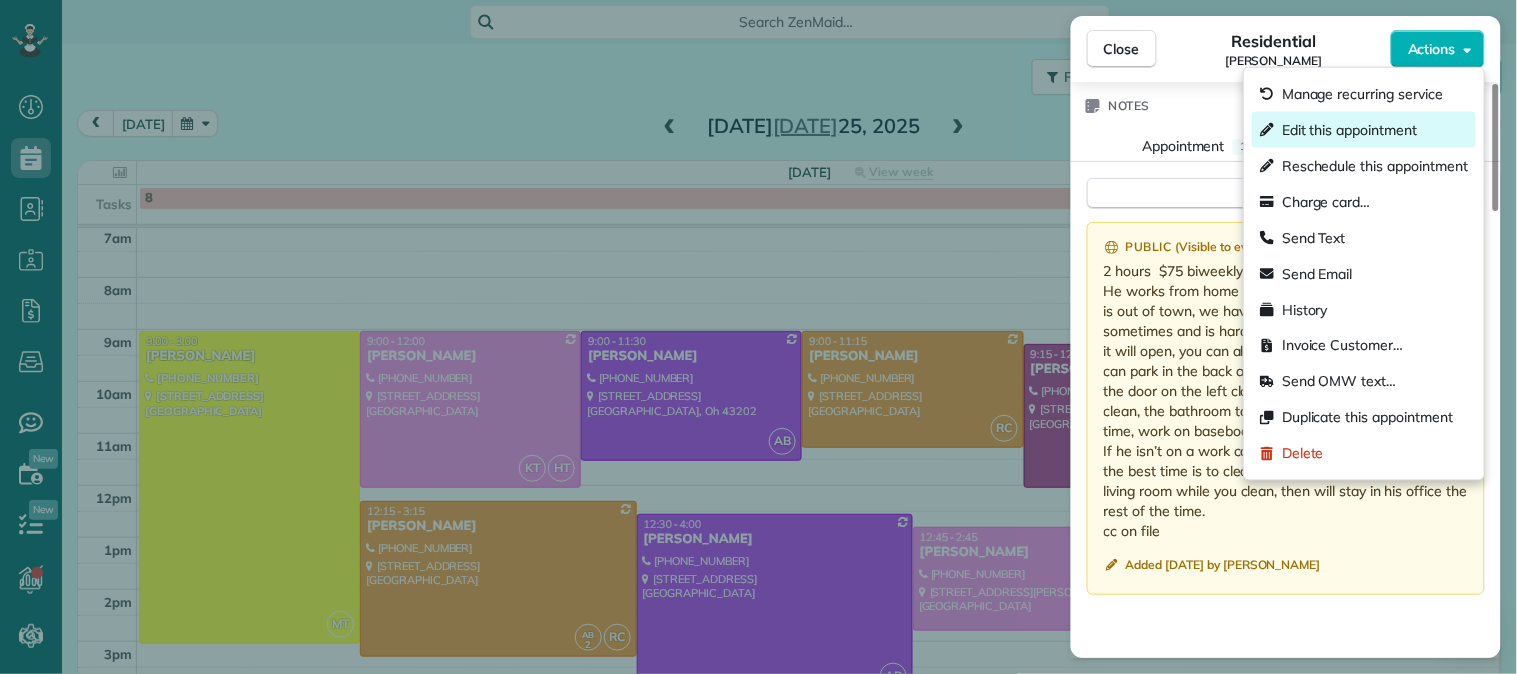 click on "Edit this appointment" at bounding box center [1349, 130] 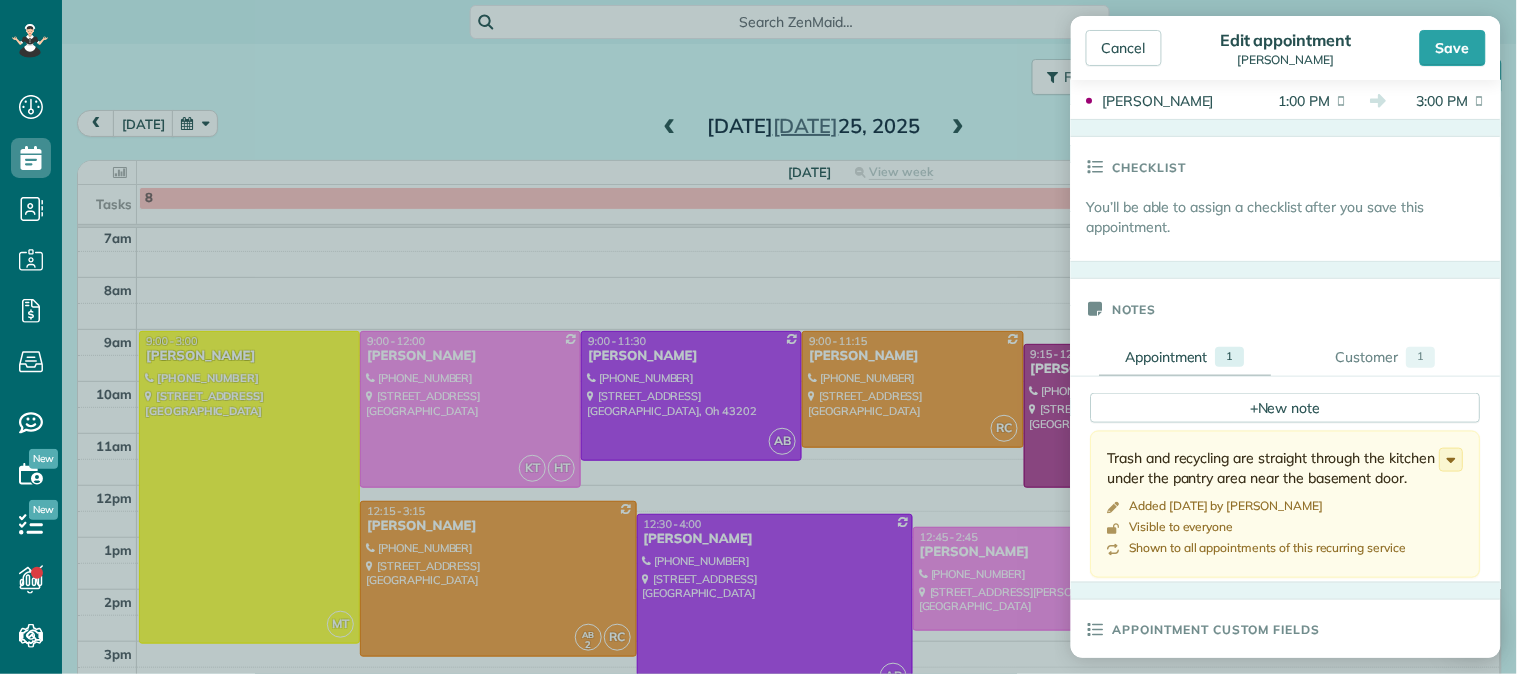 scroll, scrollTop: 444, scrollLeft: 0, axis: vertical 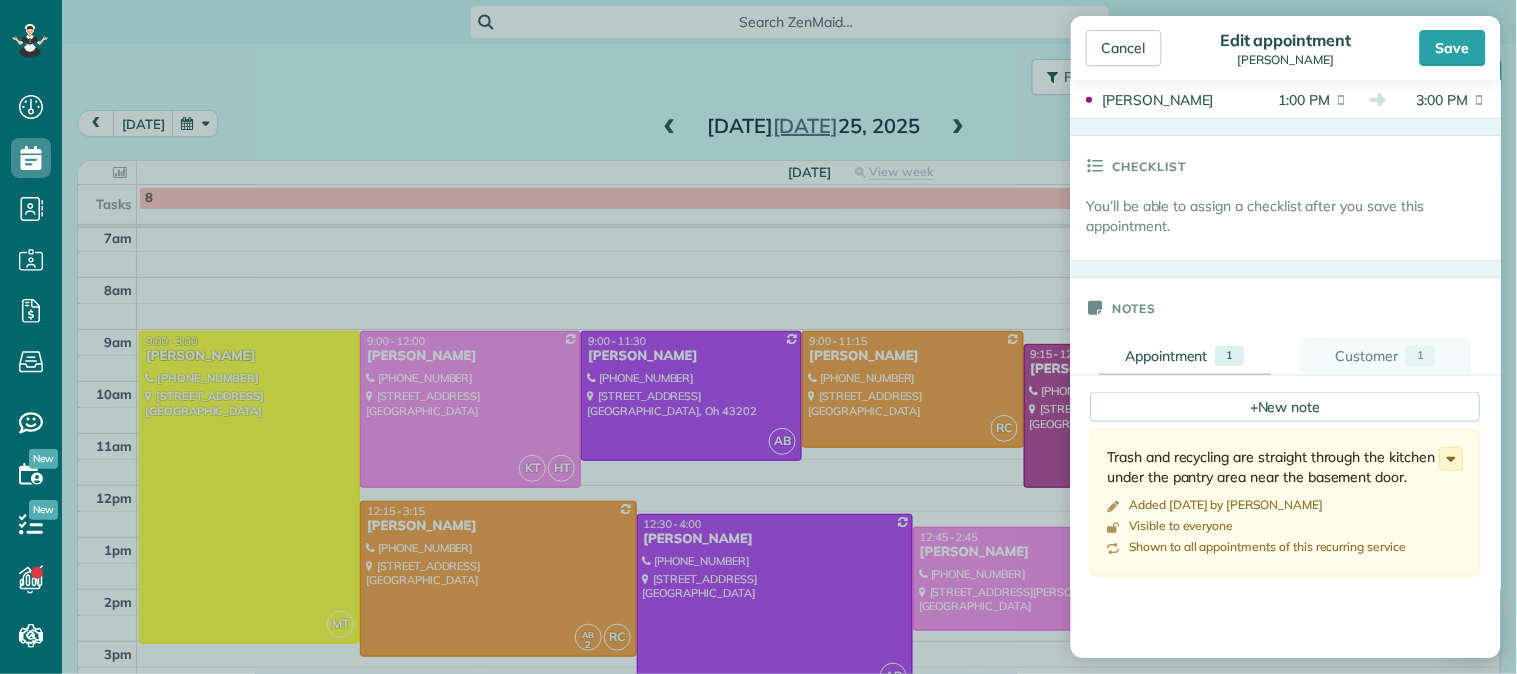 click on "Customer
1" at bounding box center (1386, 356) 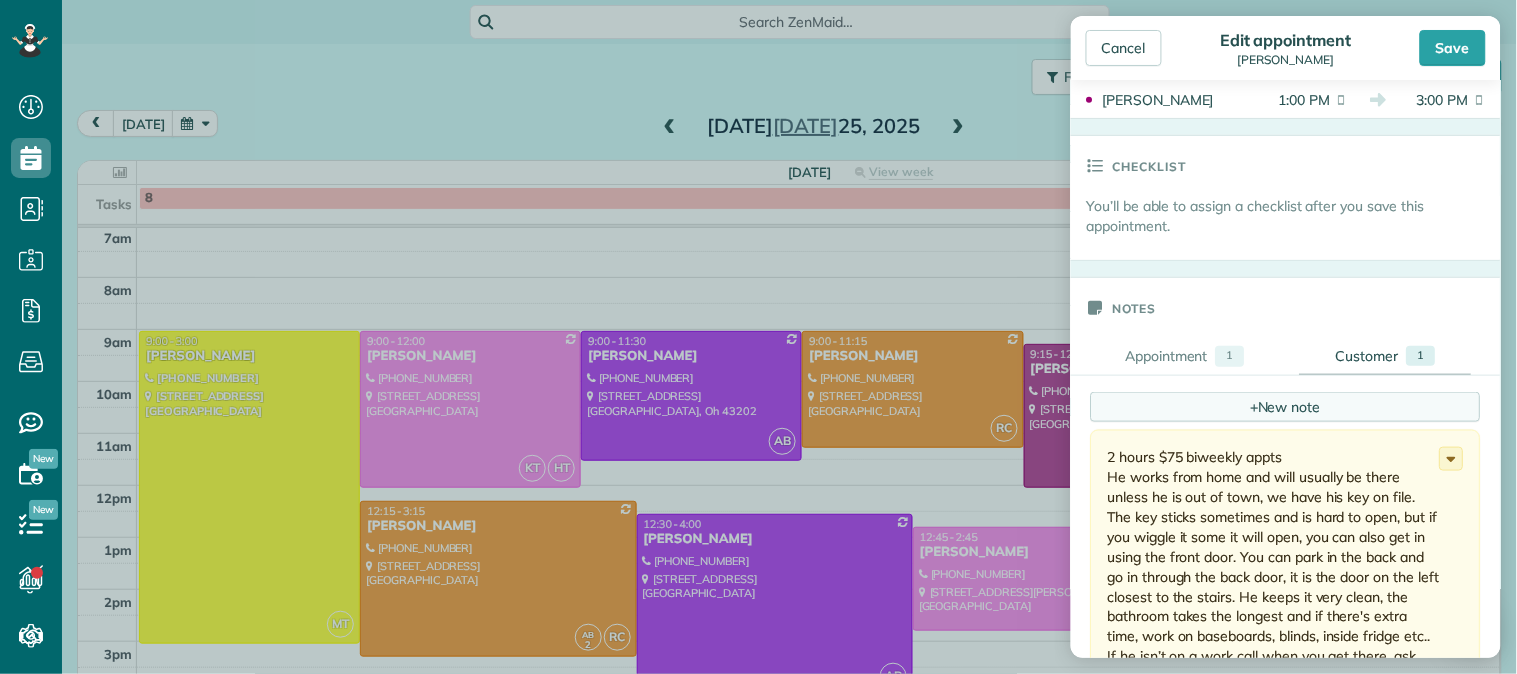click on "+
New note" at bounding box center [1286, 407] 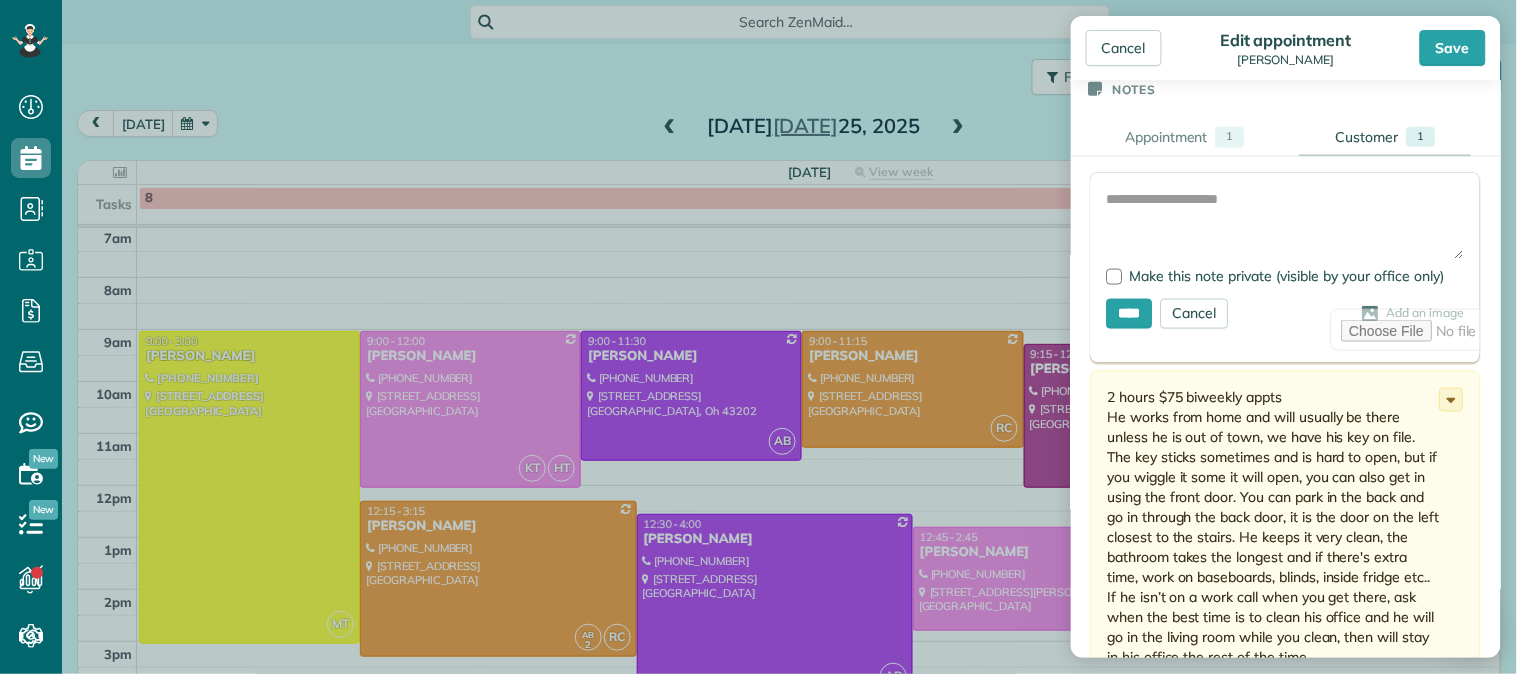 scroll, scrollTop: 666, scrollLeft: 0, axis: vertical 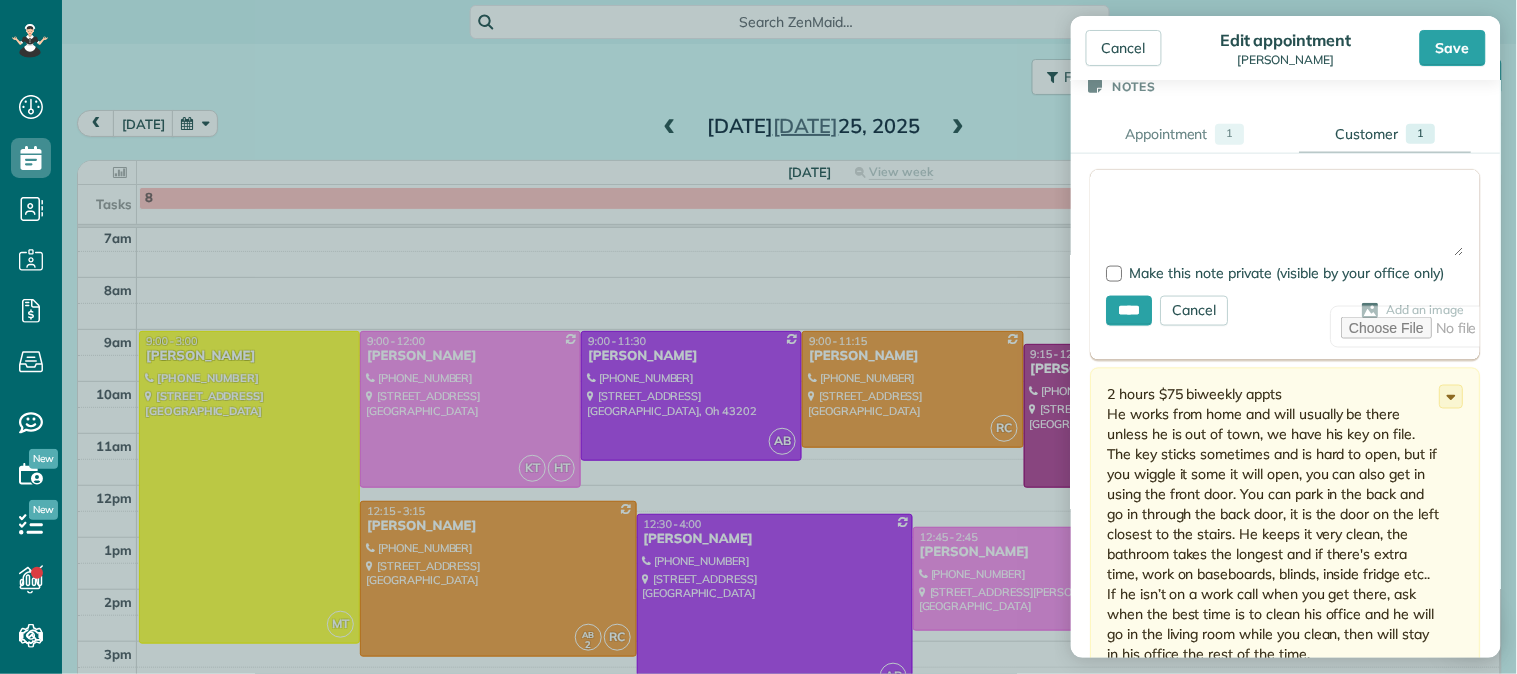 click at bounding box center [1286, 221] 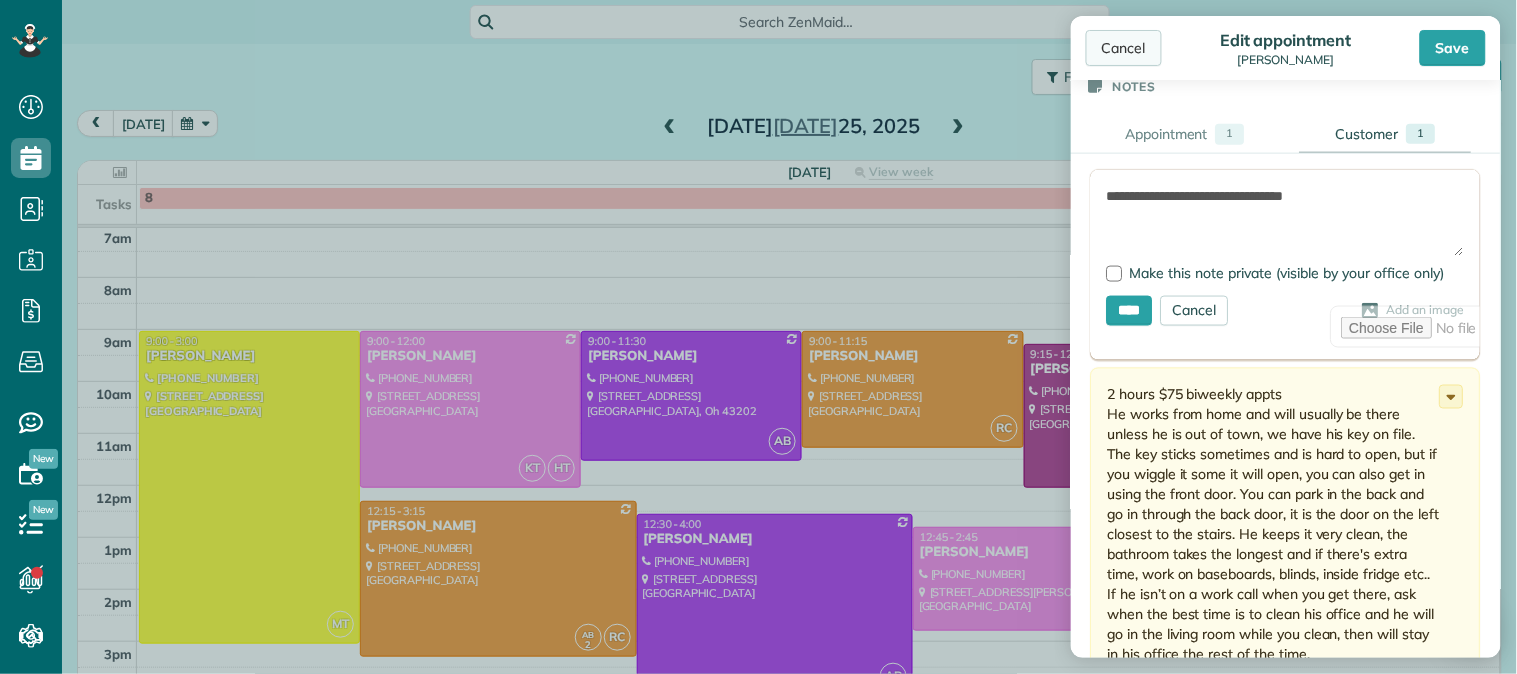 type on "**********" 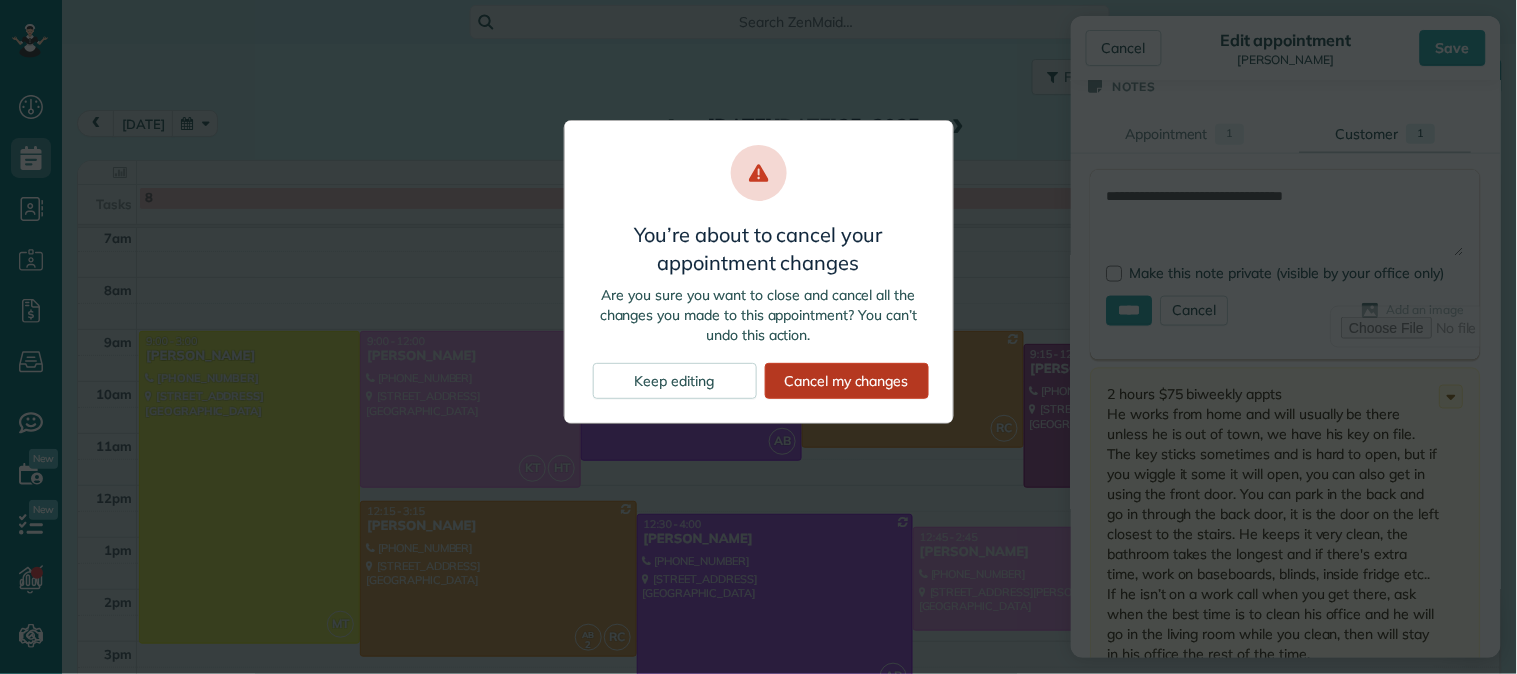 click on "Cancel my changes" at bounding box center [847, 381] 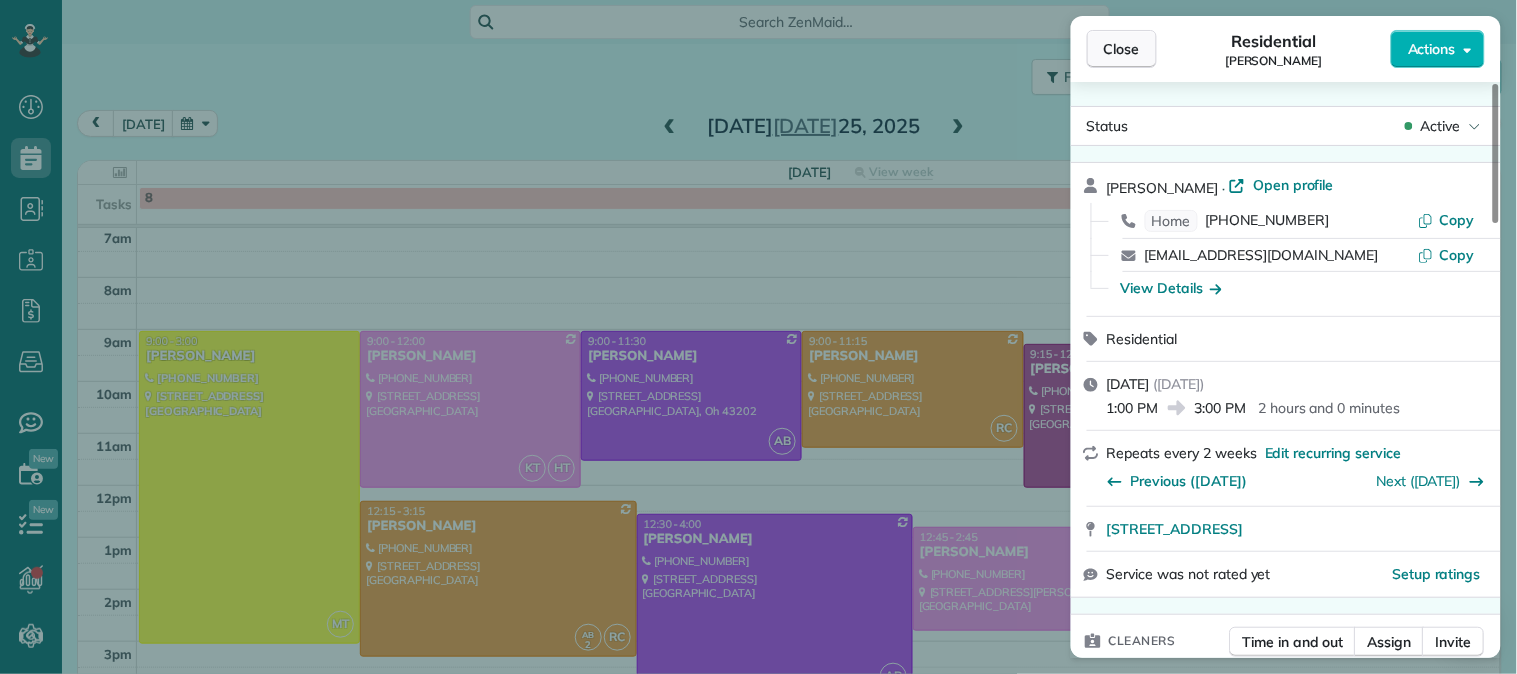 click on "Close" at bounding box center (1122, 49) 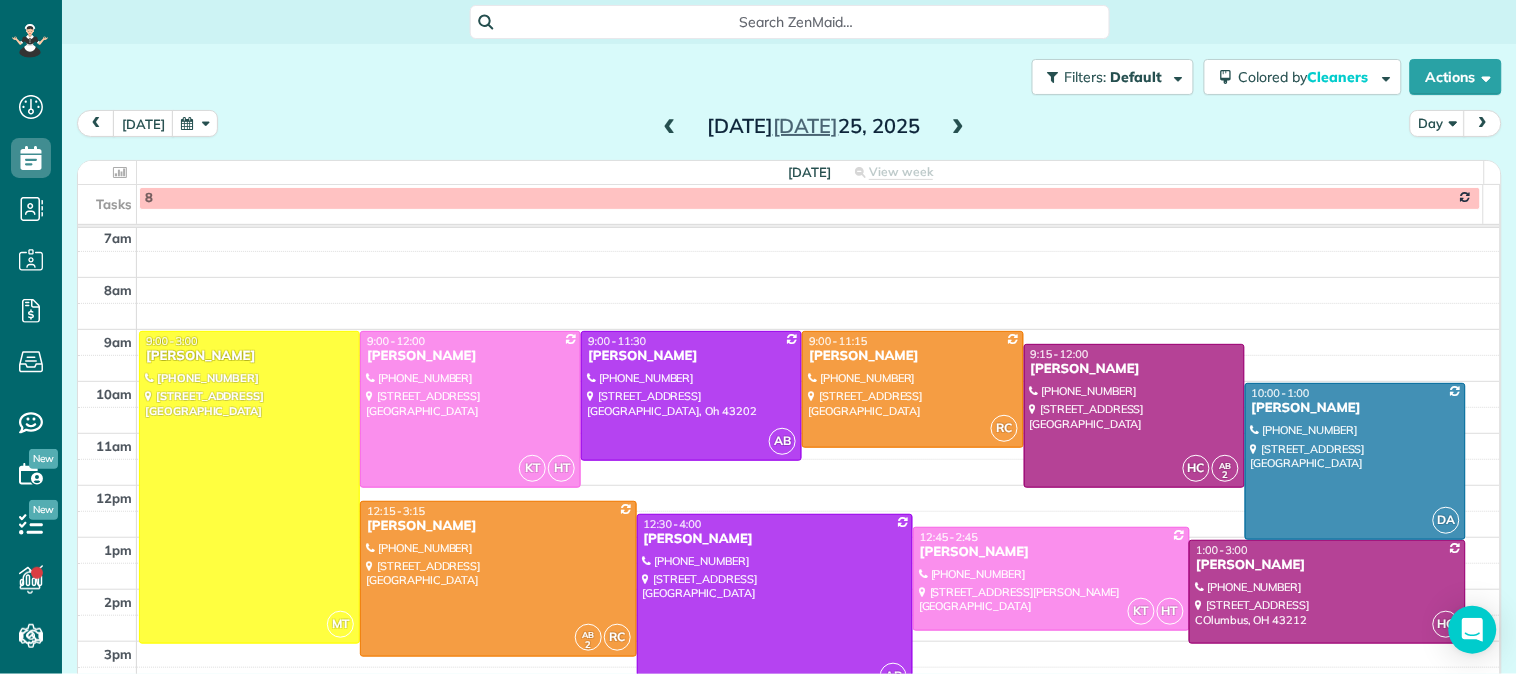 click at bounding box center (958, 127) 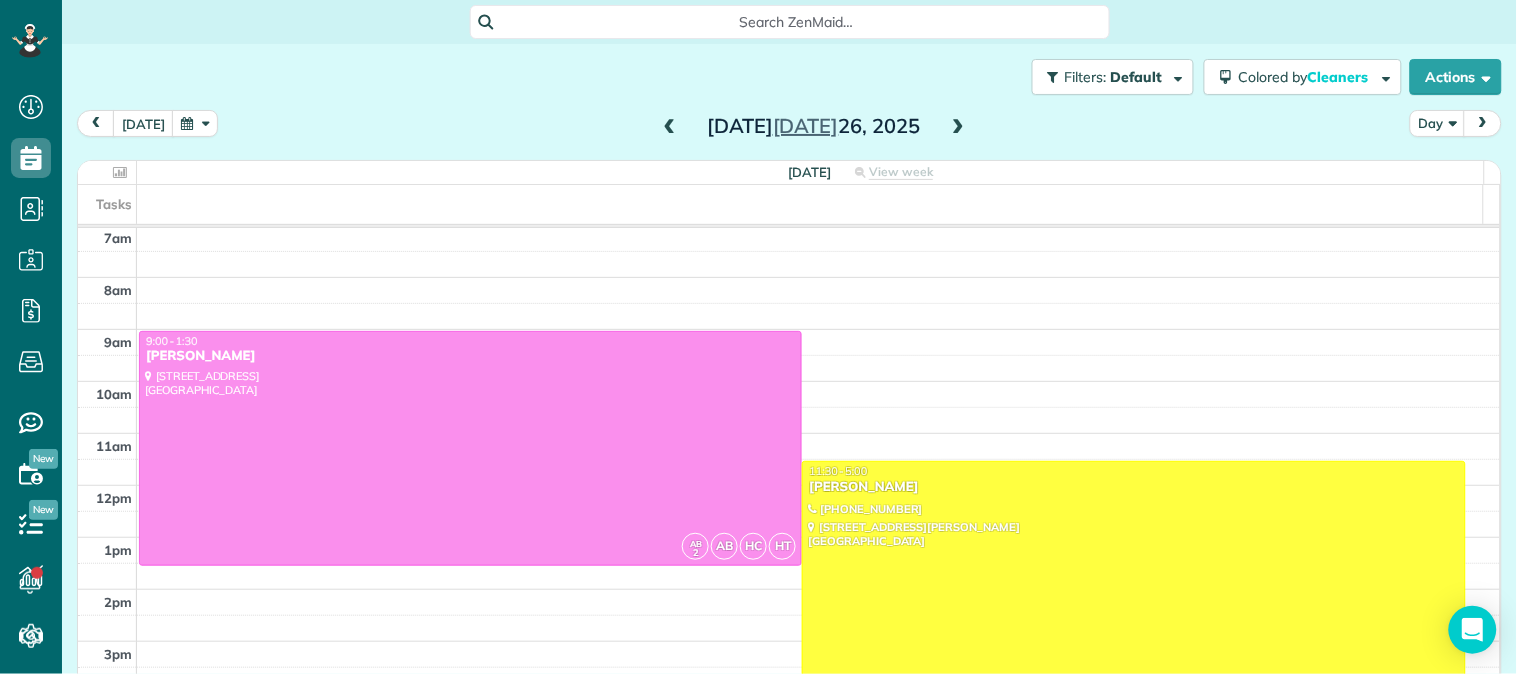 click at bounding box center [958, 127] 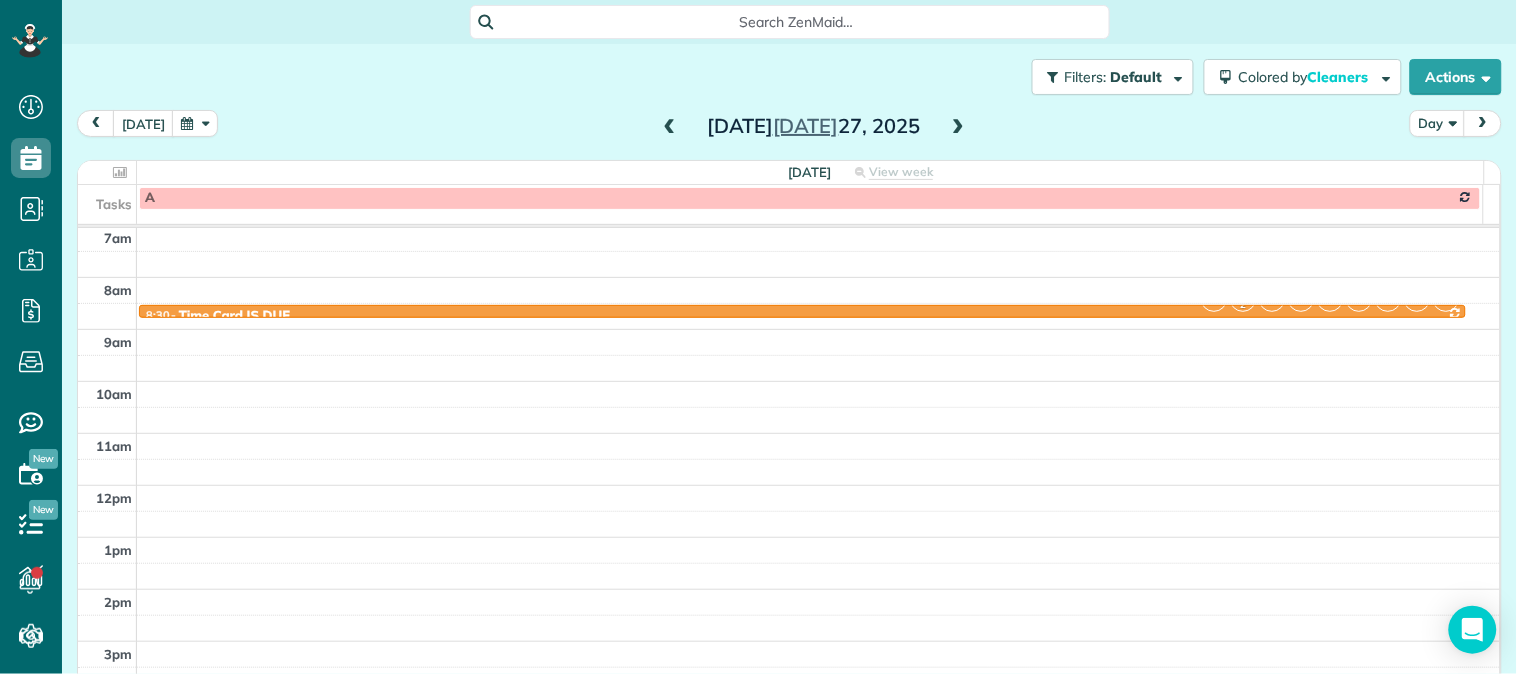 click at bounding box center (958, 127) 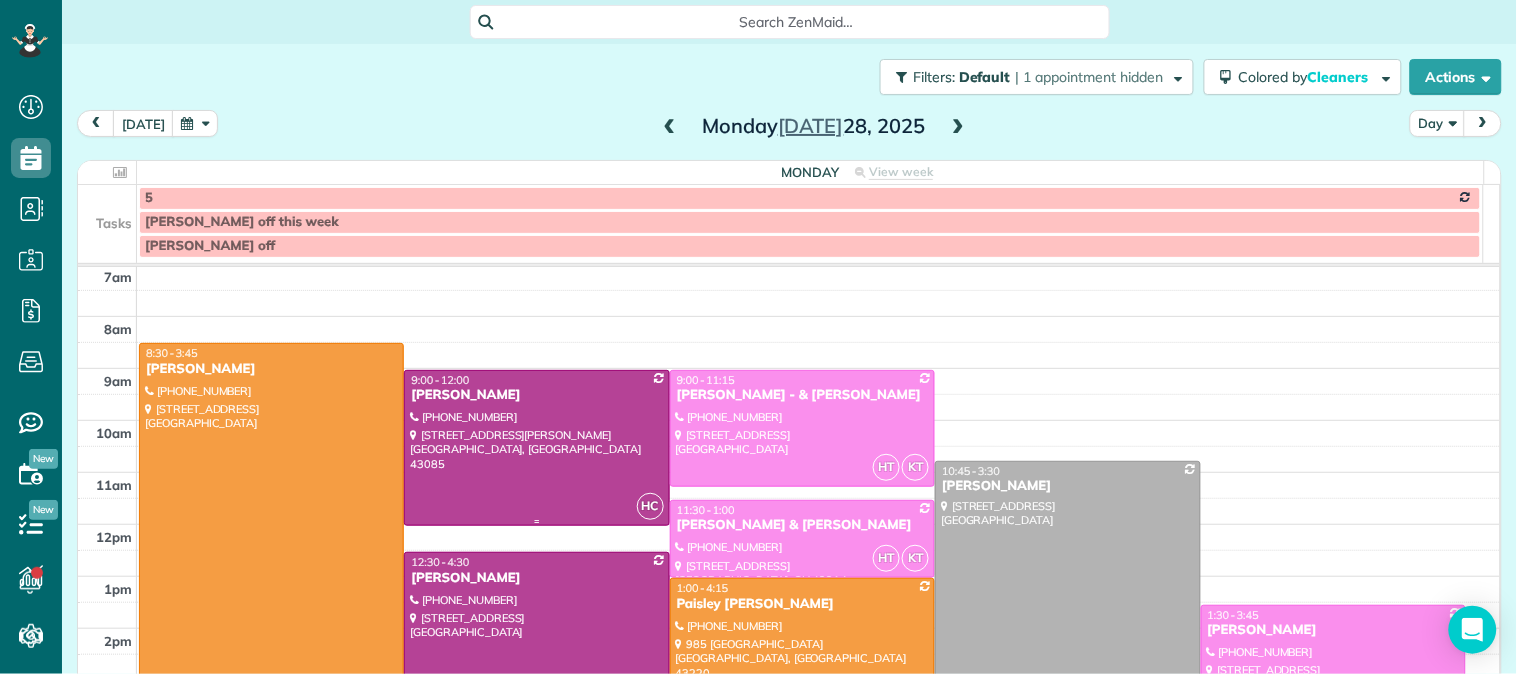 click at bounding box center (536, 448) 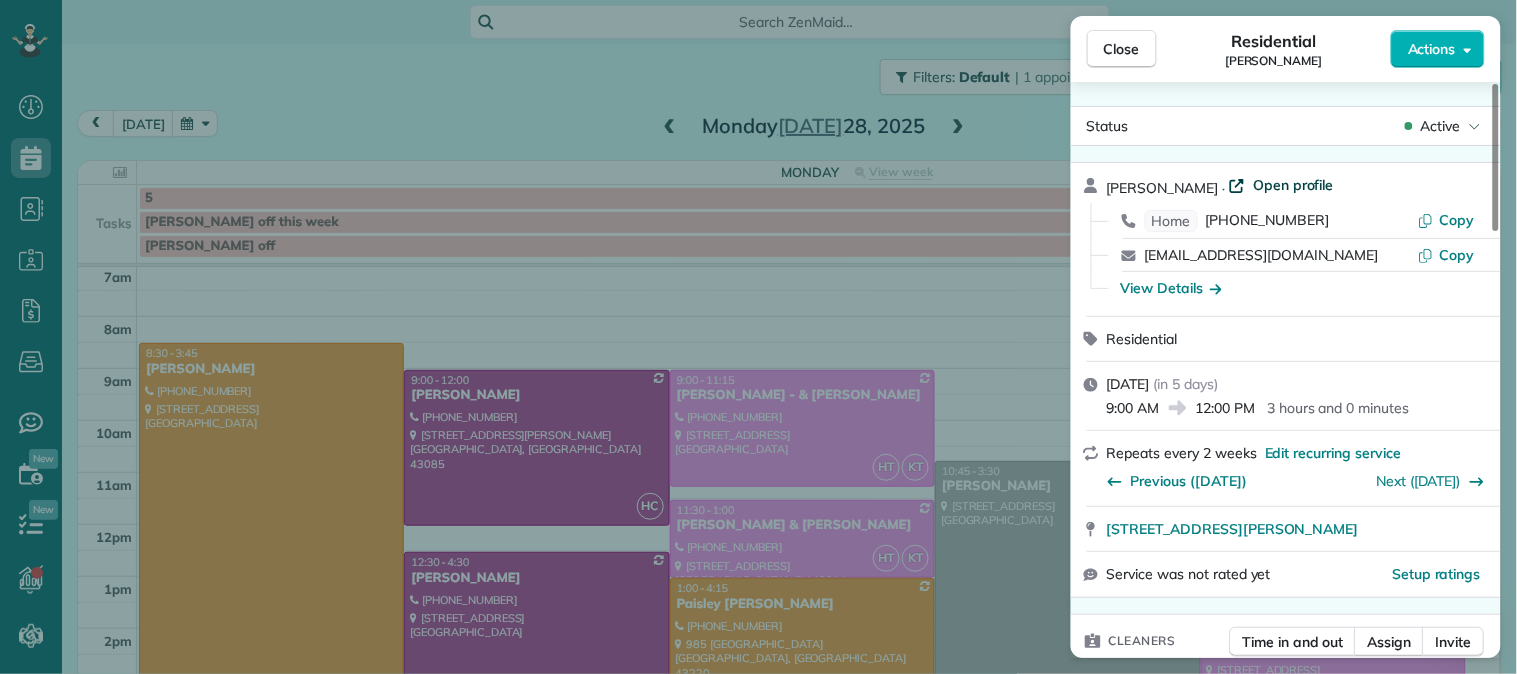 click on "Open profile" at bounding box center (1293, 185) 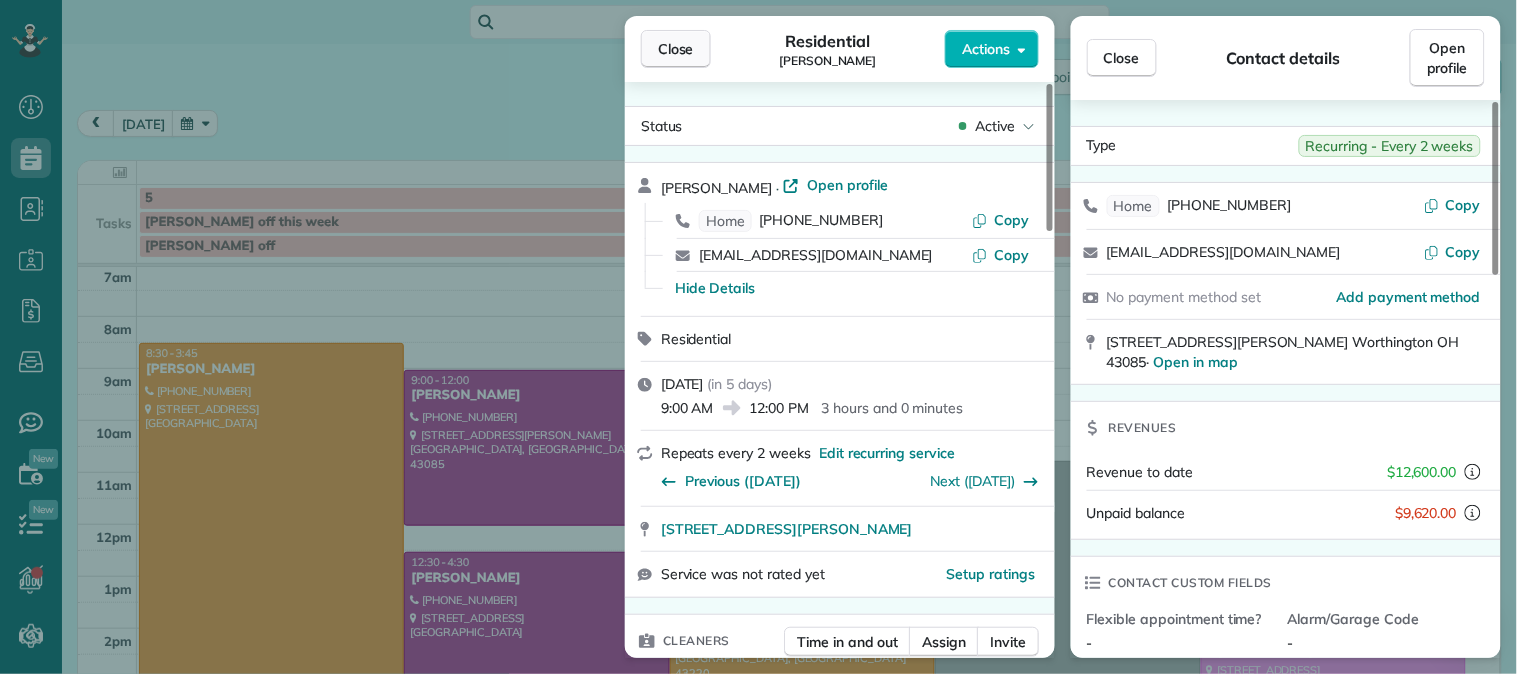 click on "Close" at bounding box center [676, 49] 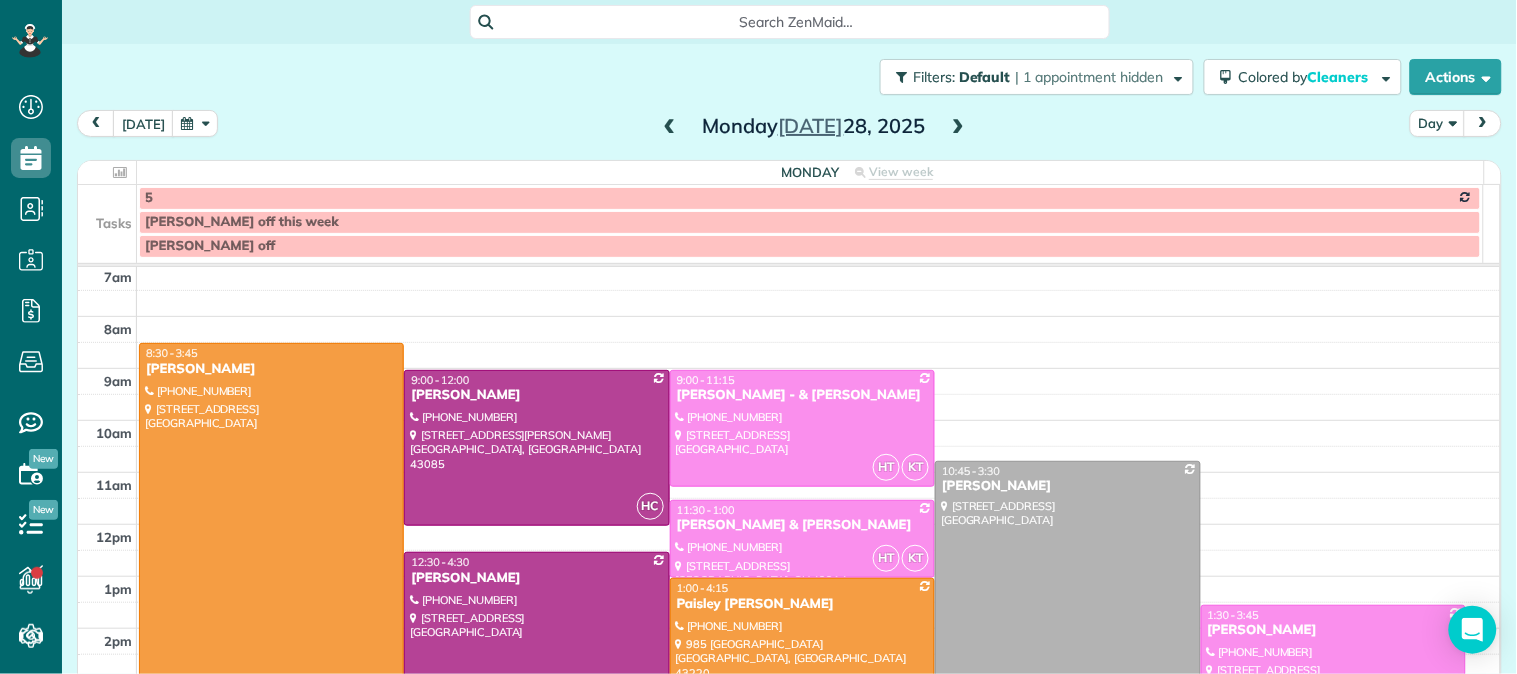 click at bounding box center [536, 656] 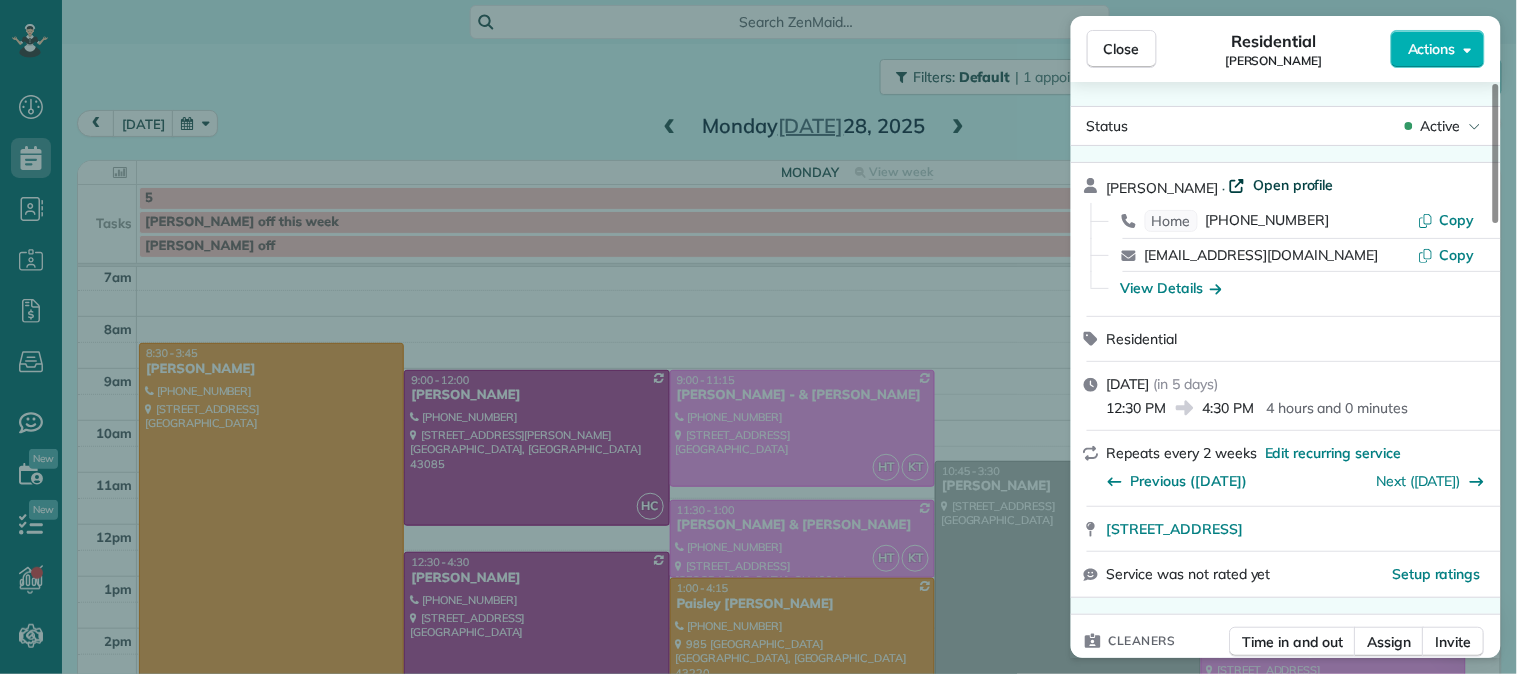 click on "Open profile" at bounding box center (1293, 185) 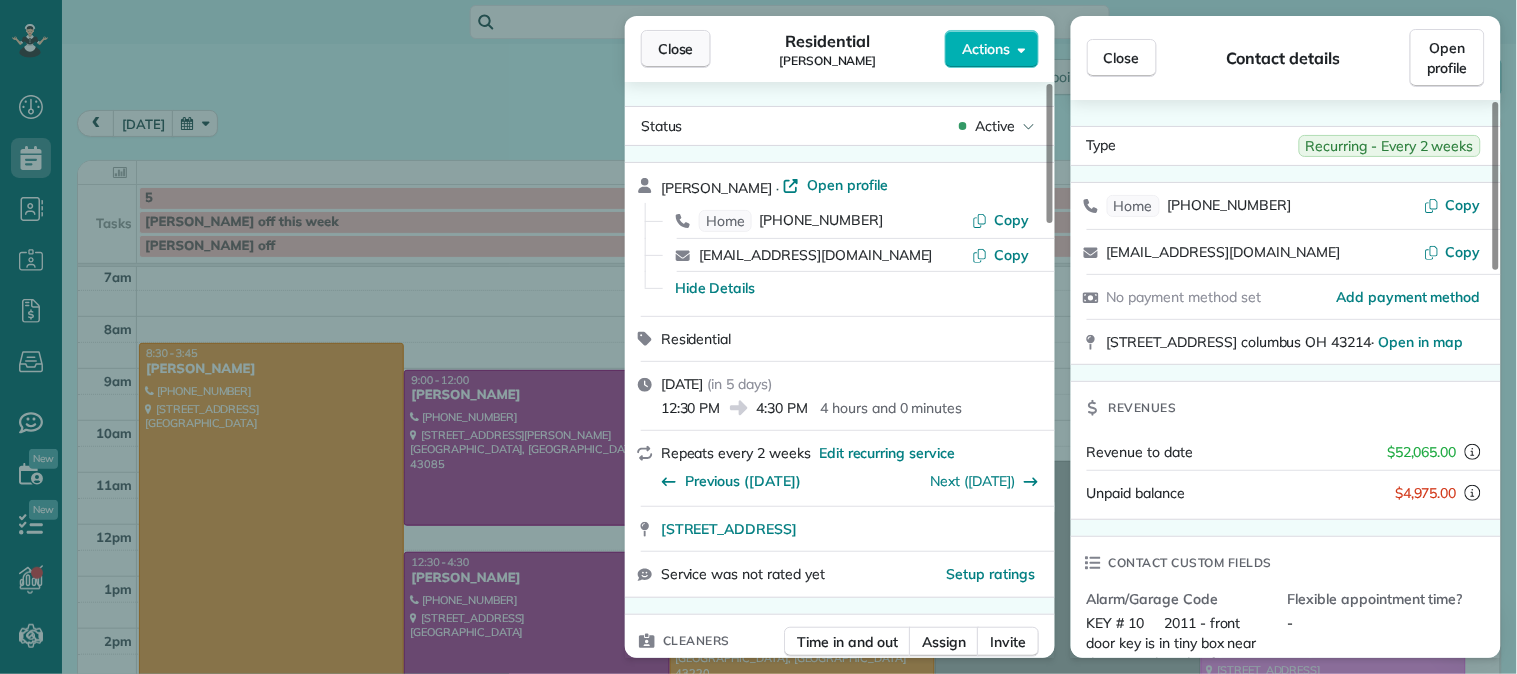 click on "Close" at bounding box center [676, 49] 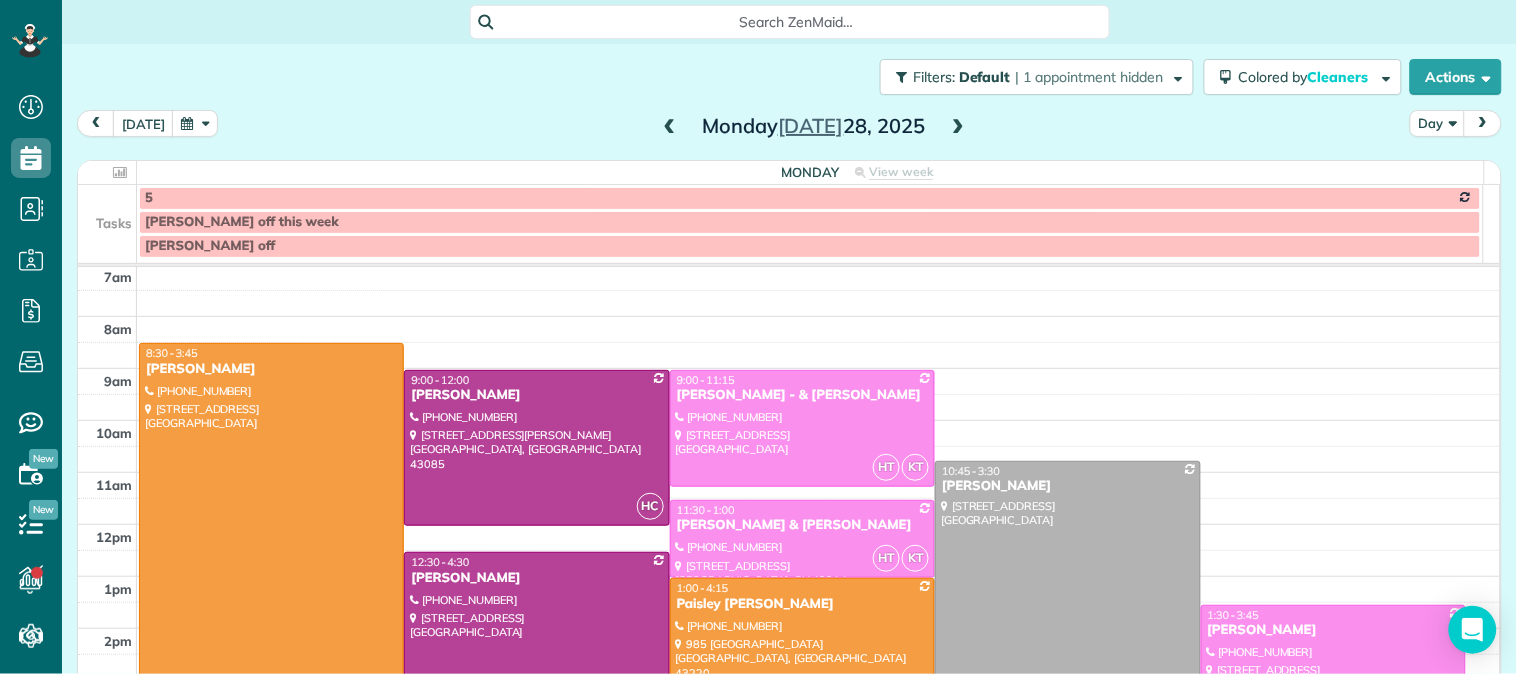 click at bounding box center (958, 127) 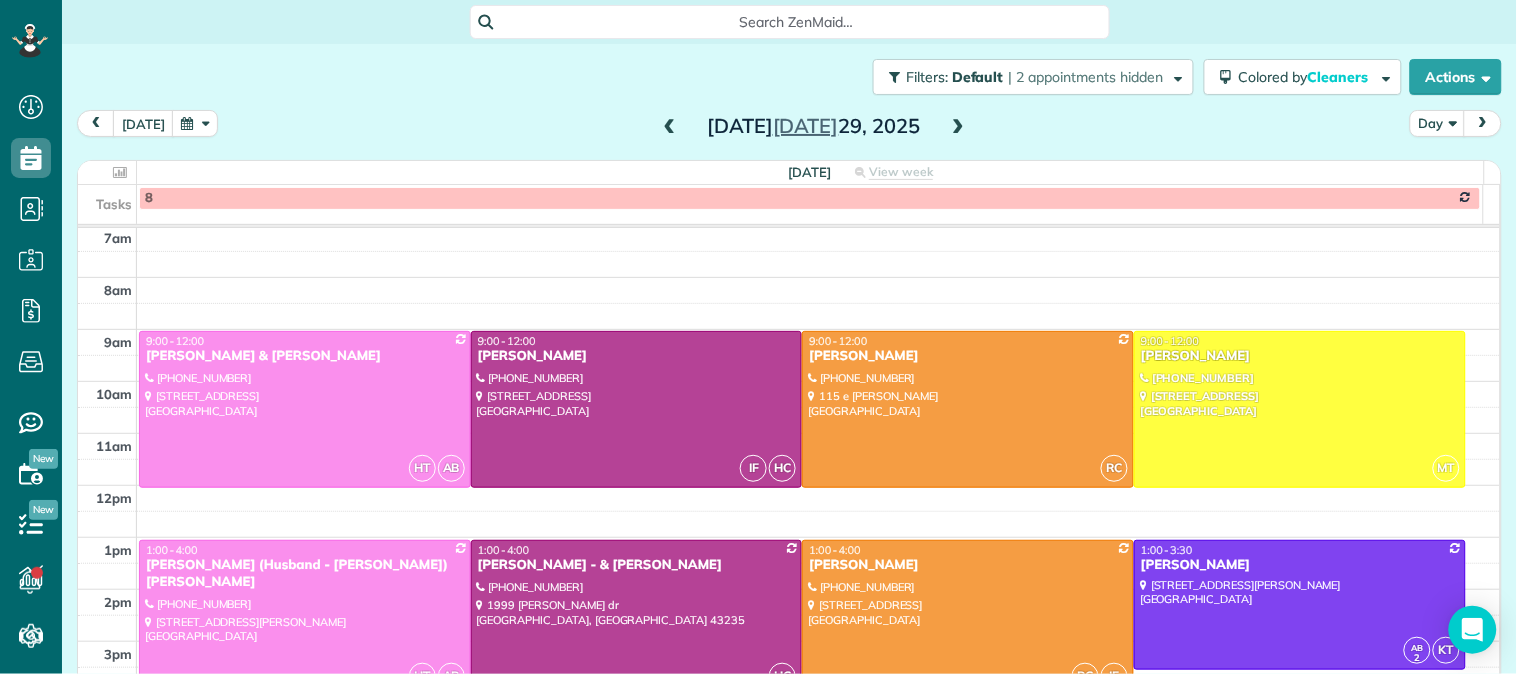 click at bounding box center (958, 127) 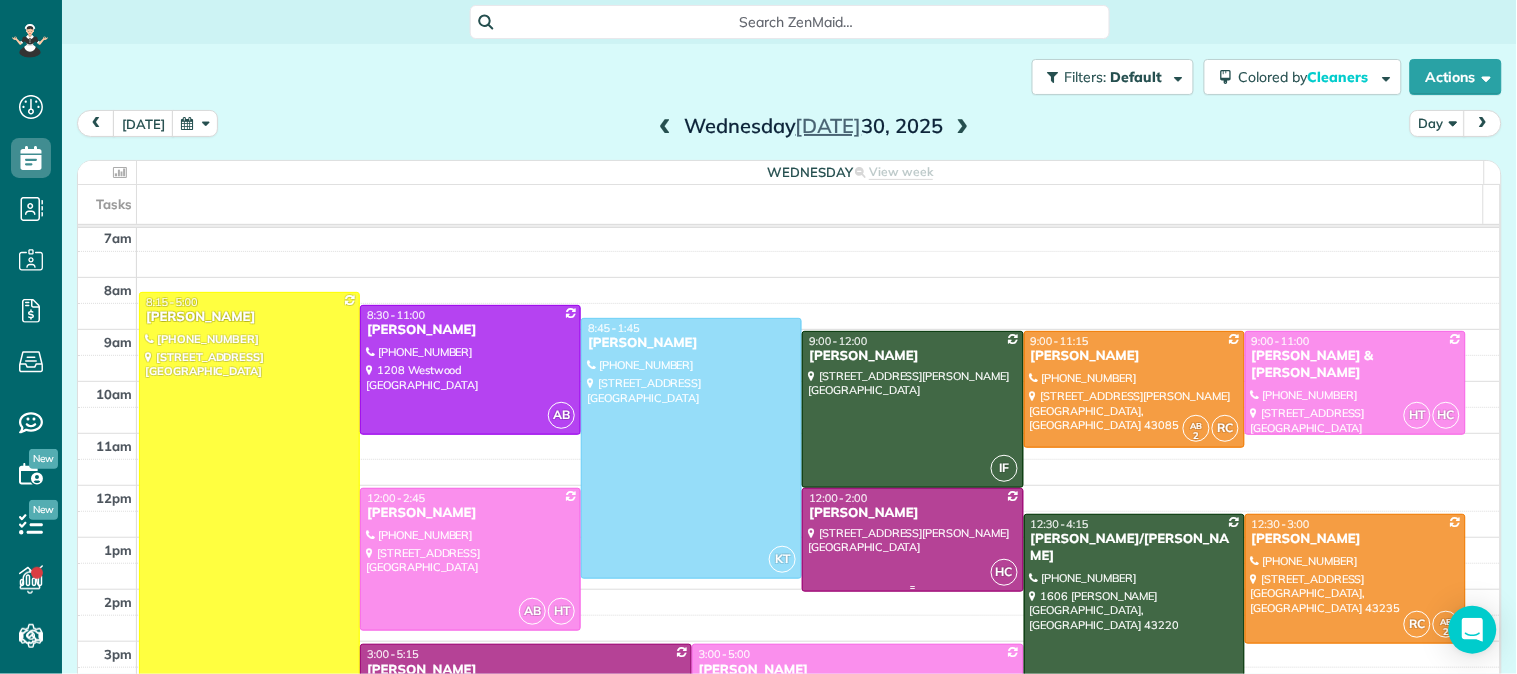 click at bounding box center [912, 540] 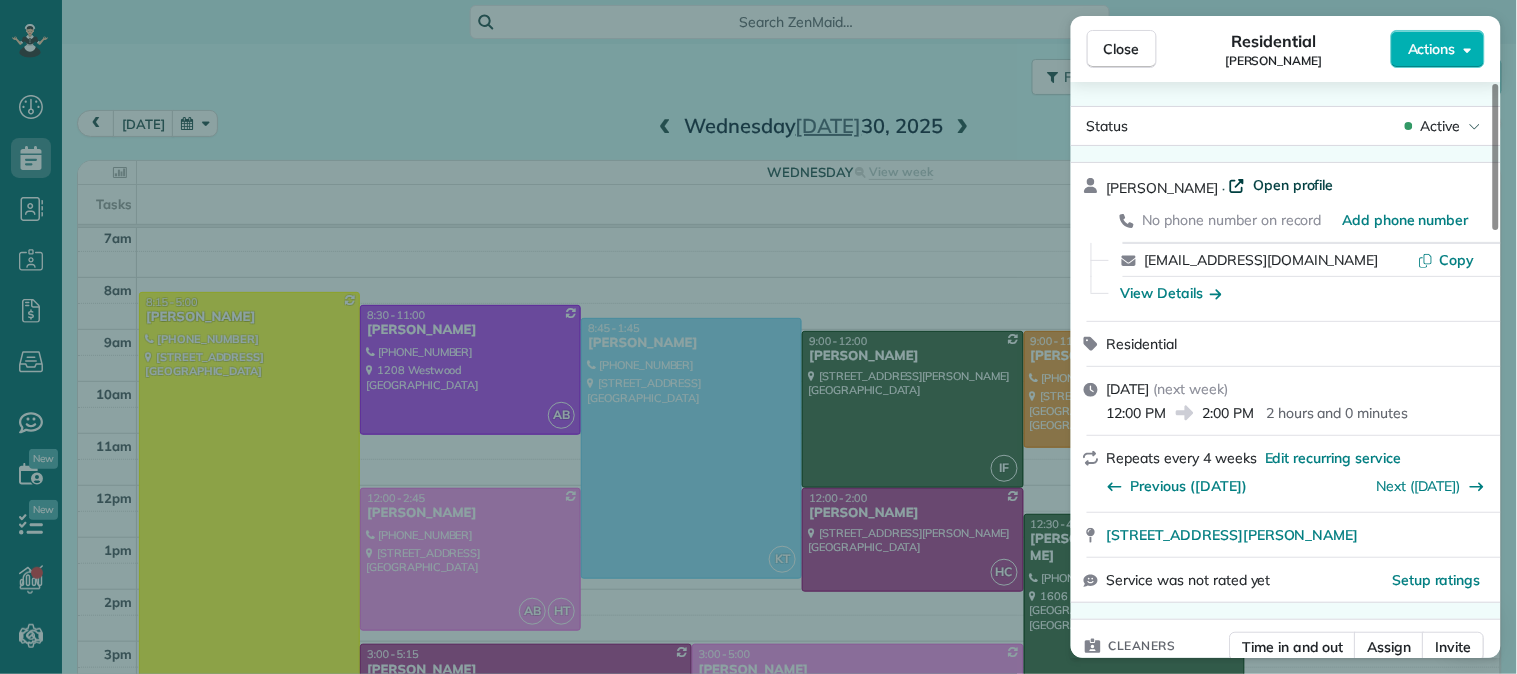 click on "Open profile" at bounding box center [1293, 185] 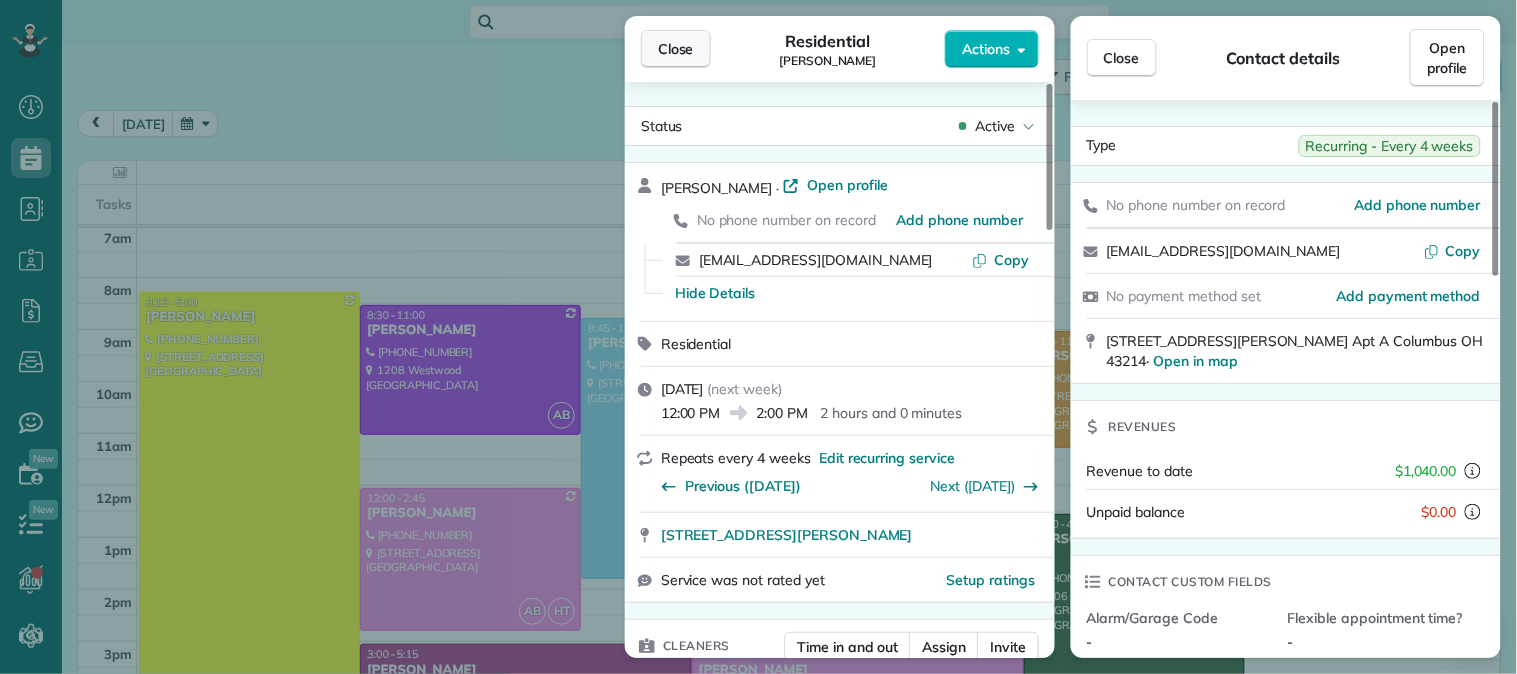 click on "Close" at bounding box center (676, 49) 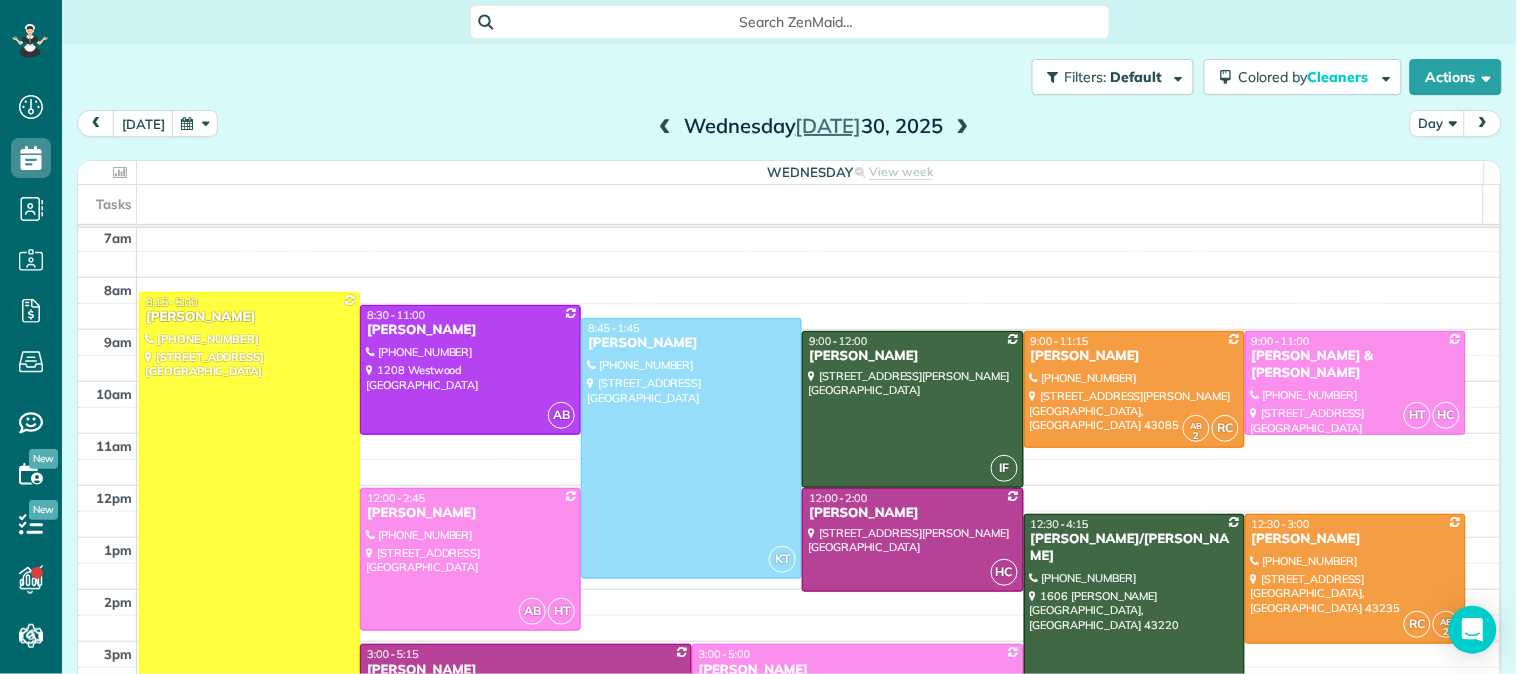 click at bounding box center (963, 127) 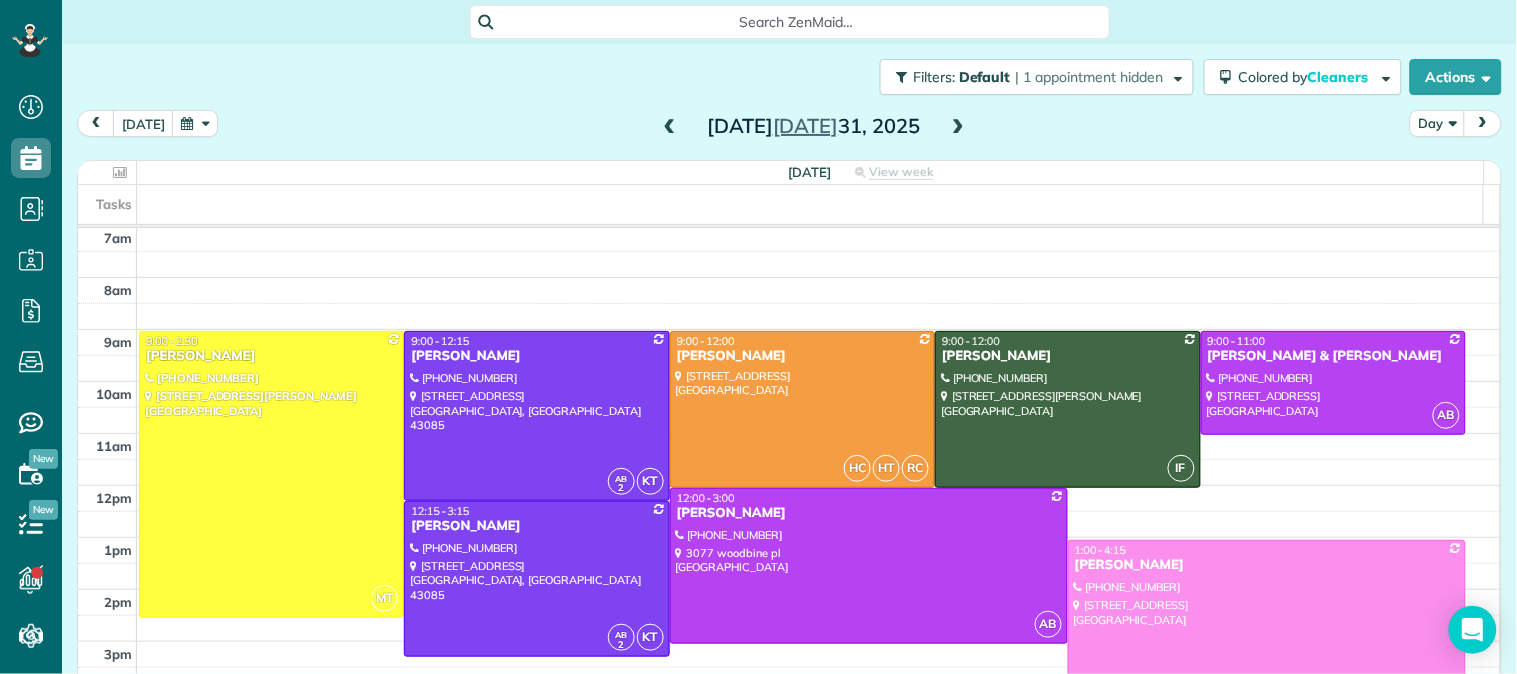 click at bounding box center [958, 127] 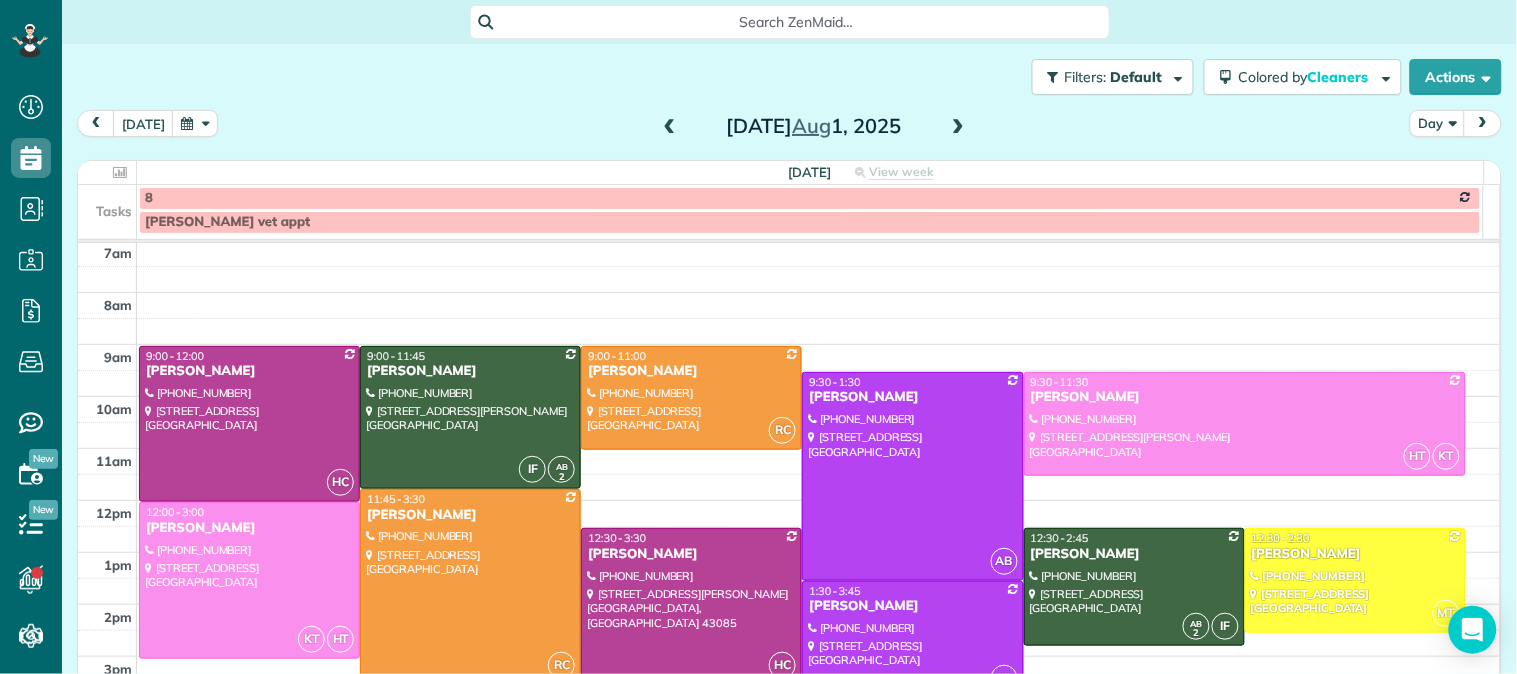 click at bounding box center [958, 127] 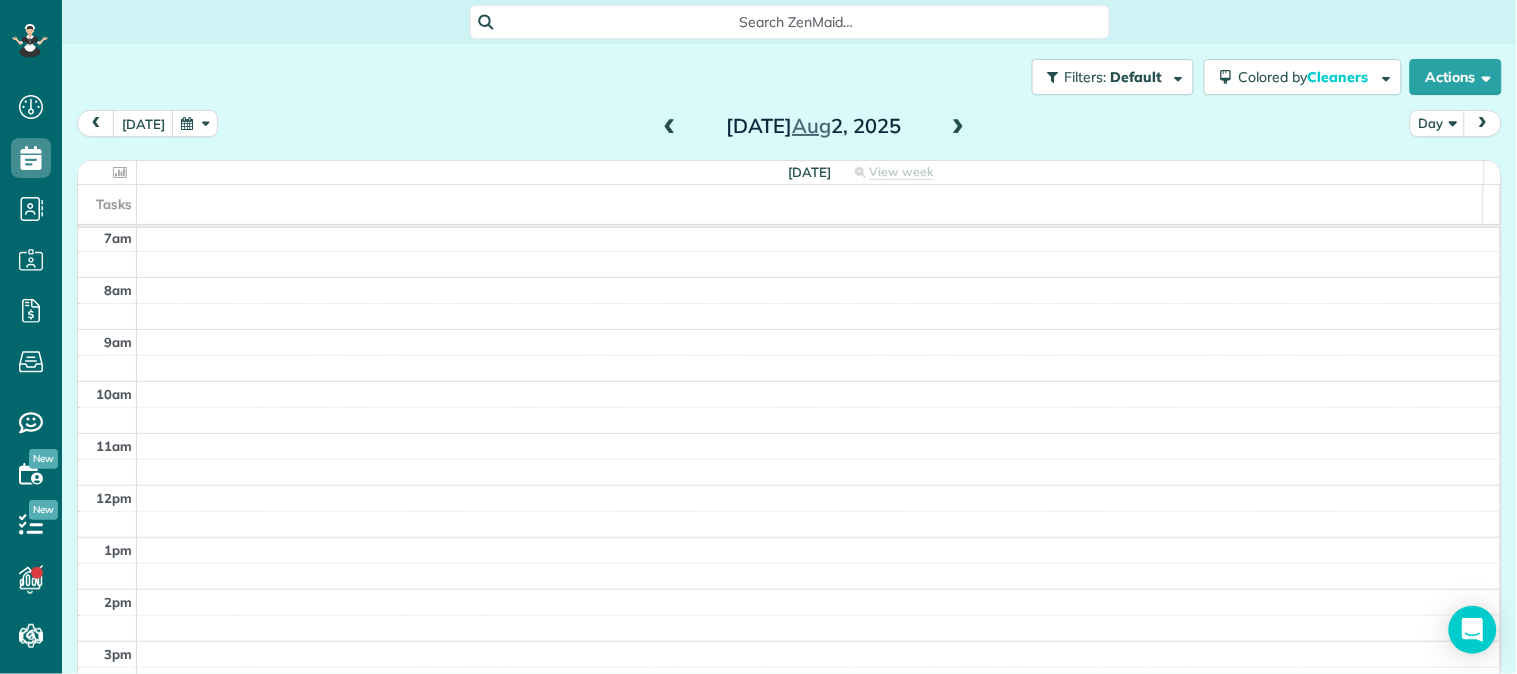 click at bounding box center (958, 127) 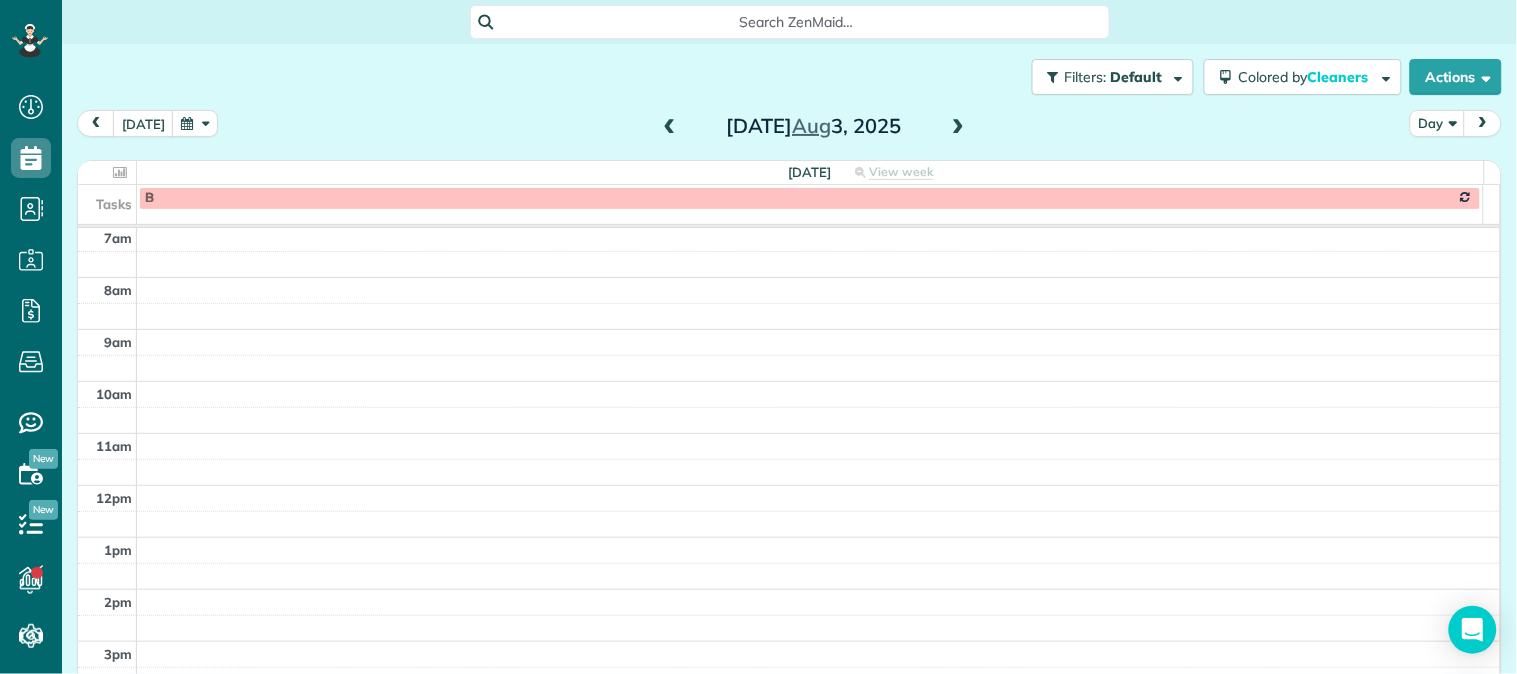 click at bounding box center (958, 127) 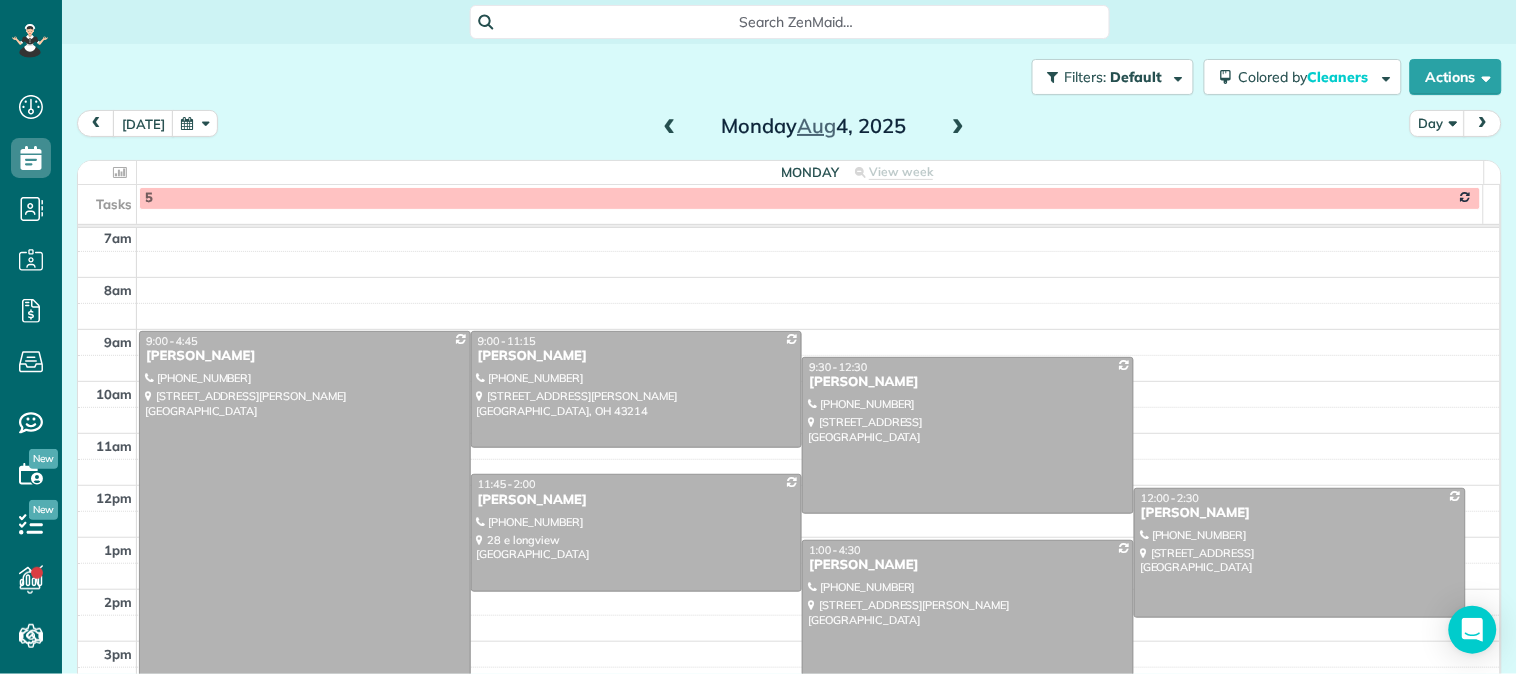click at bounding box center [958, 127] 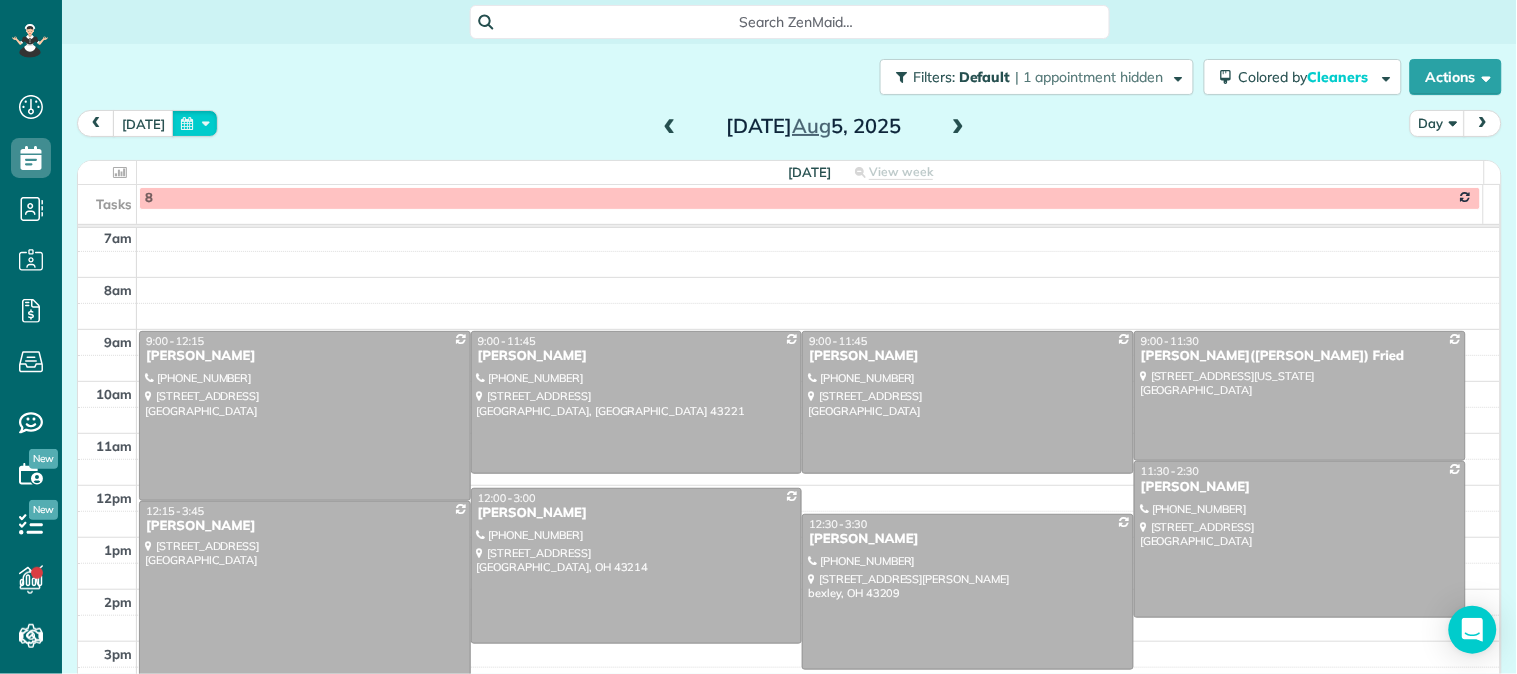 click at bounding box center [195, 123] 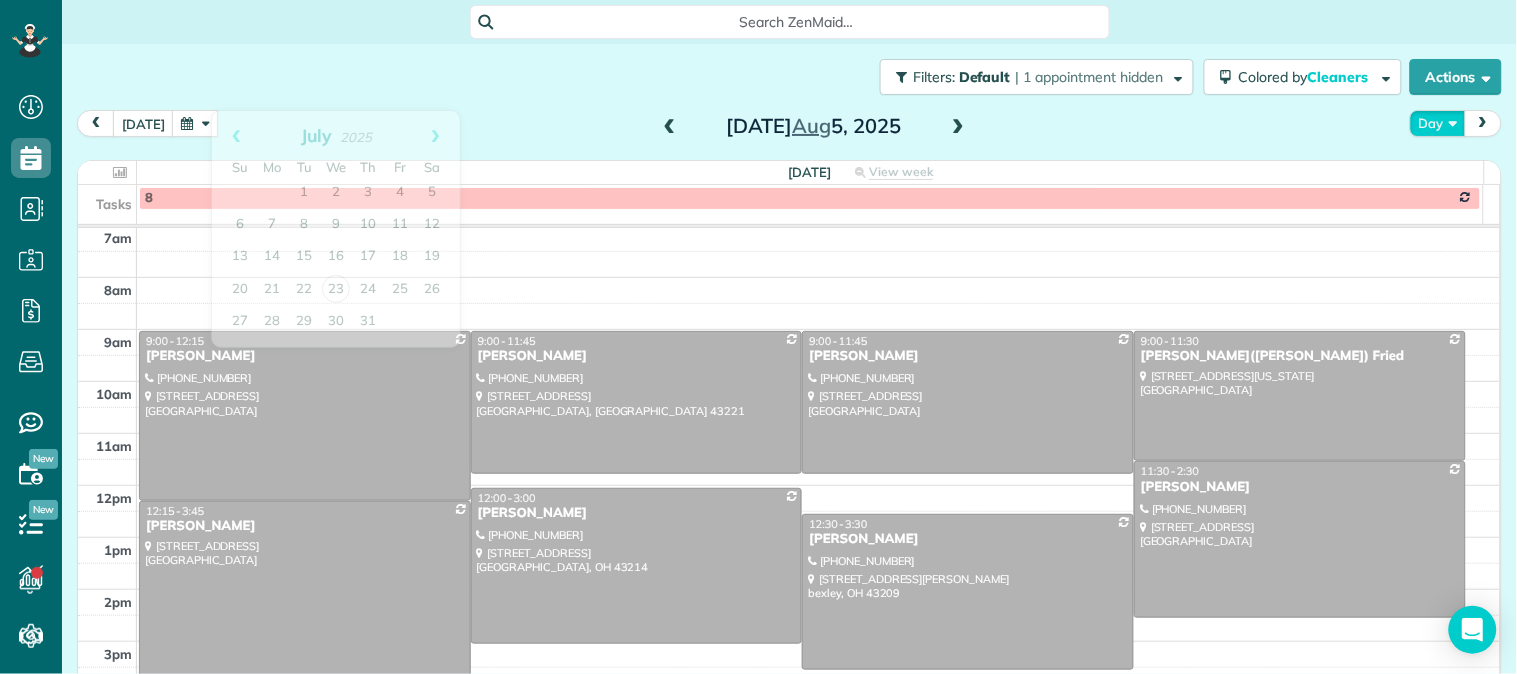 click on "Day" at bounding box center (1438, 123) 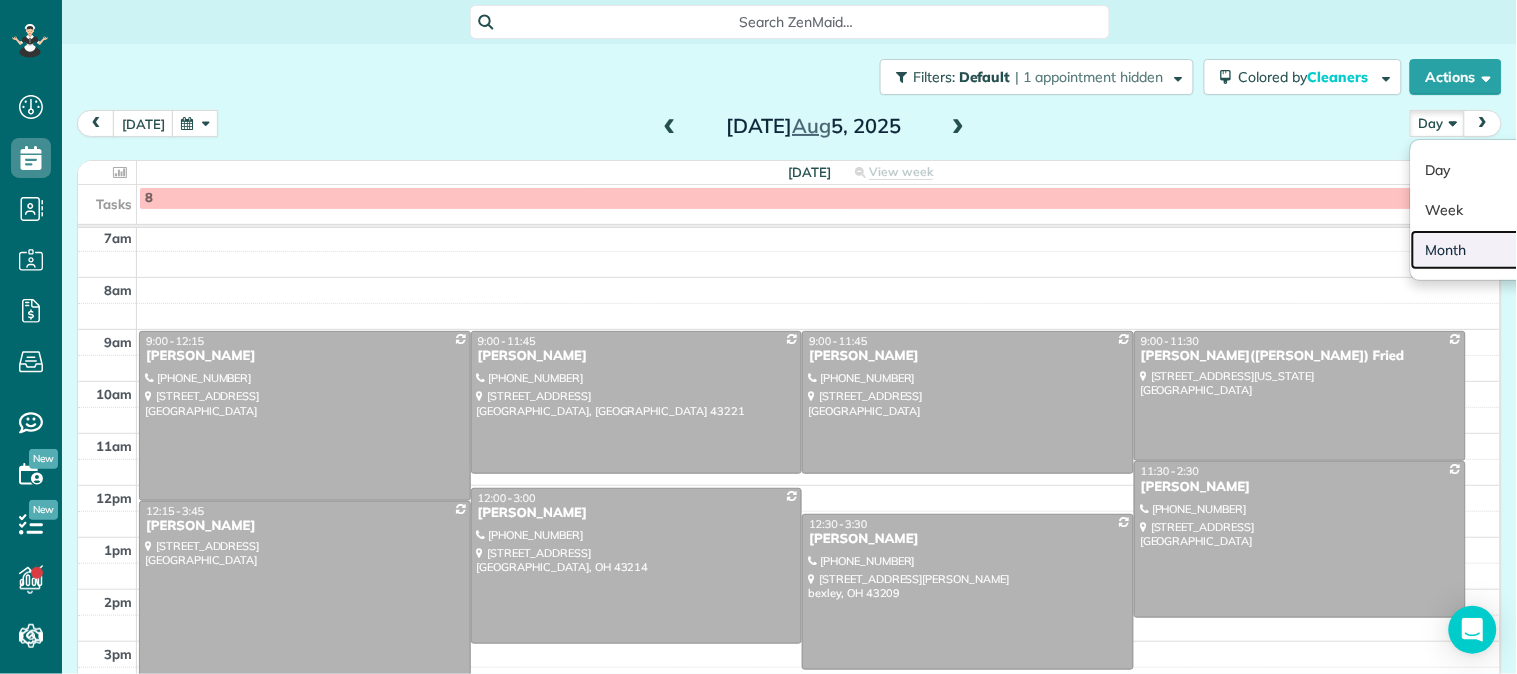 click on "Month" at bounding box center (1490, 250) 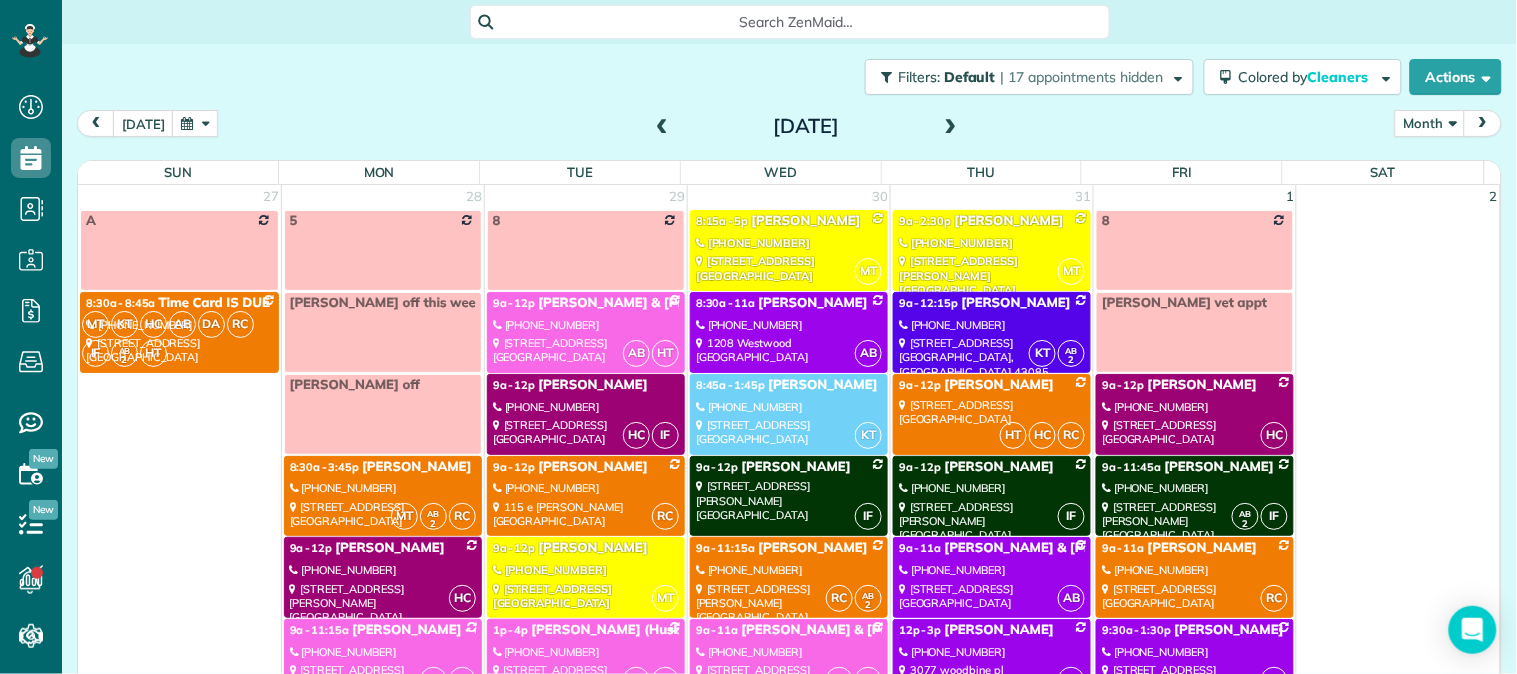 click at bounding box center (662, 127) 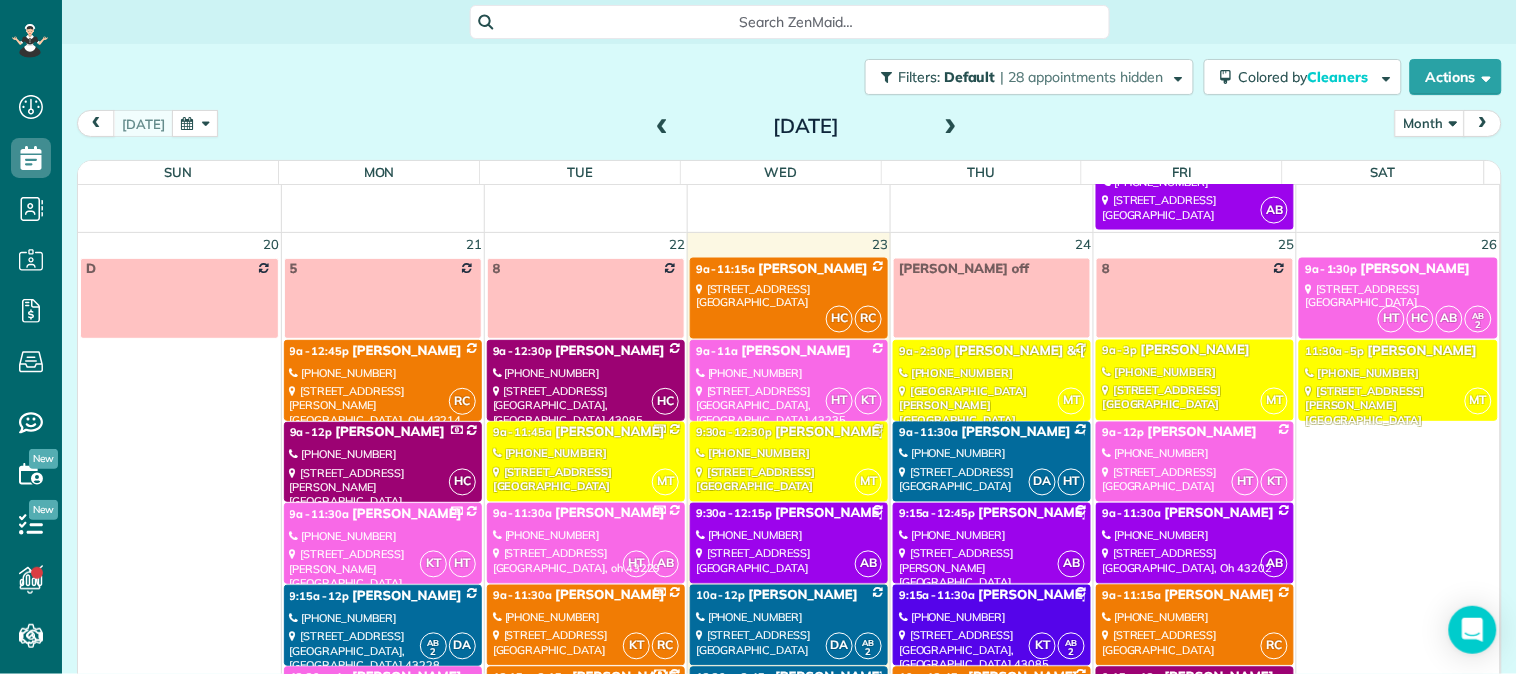 scroll, scrollTop: 2827, scrollLeft: 0, axis: vertical 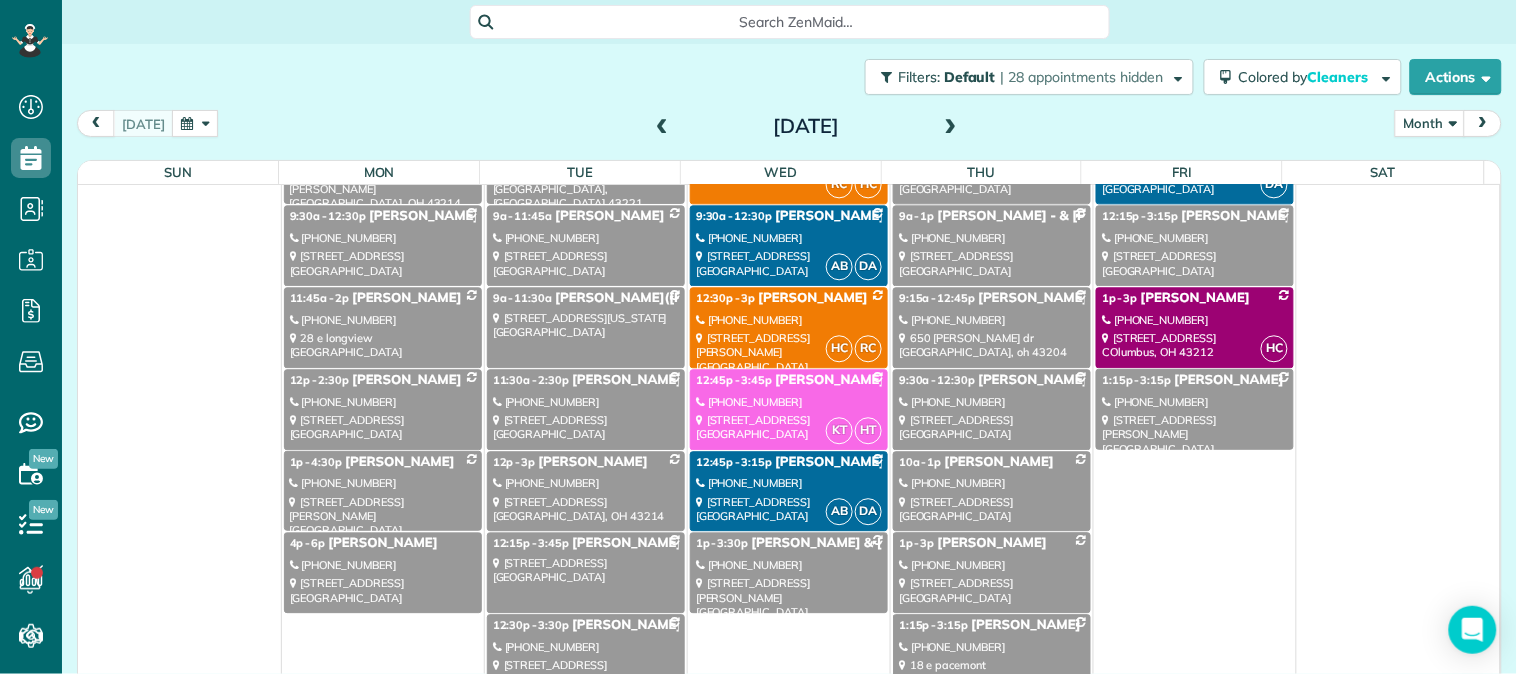 click at bounding box center (951, 127) 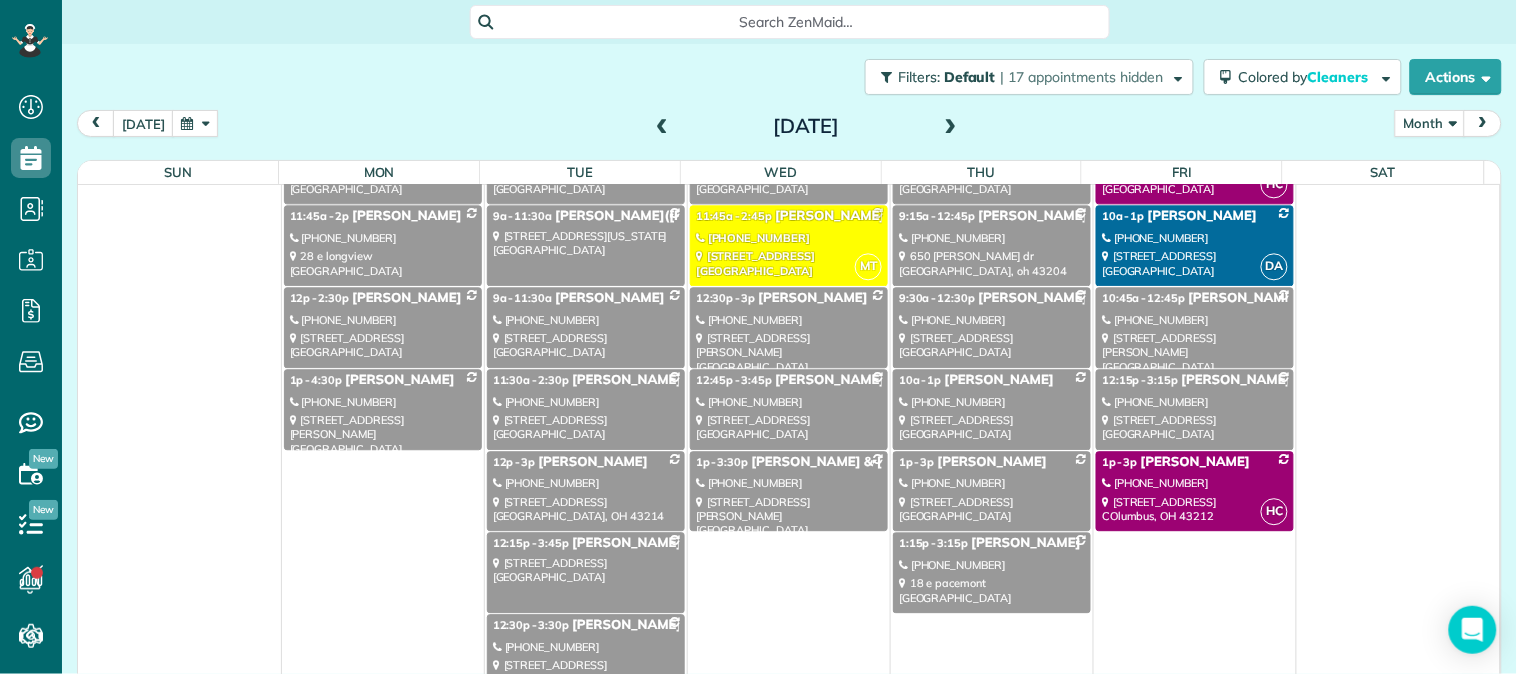 scroll, scrollTop: 0, scrollLeft: 0, axis: both 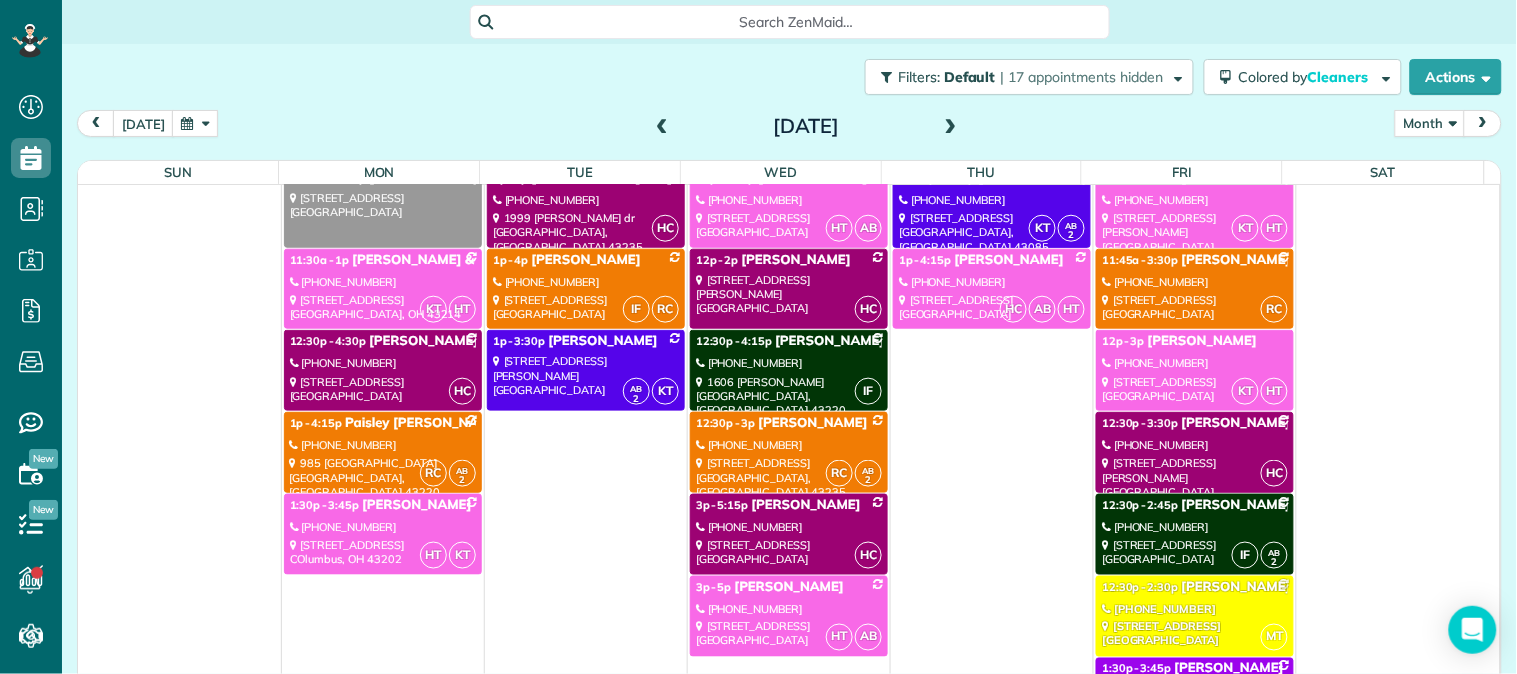 click at bounding box center [951, 127] 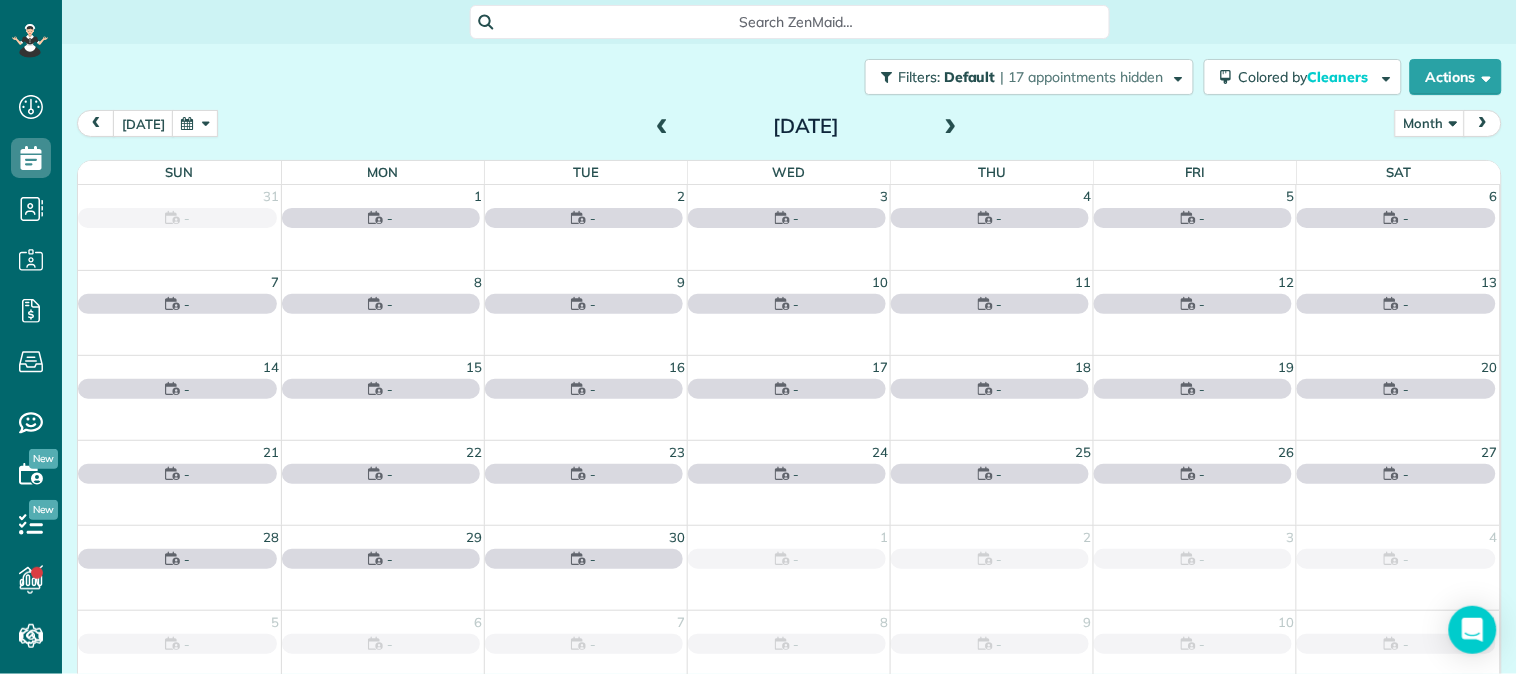 scroll, scrollTop: 0, scrollLeft: 0, axis: both 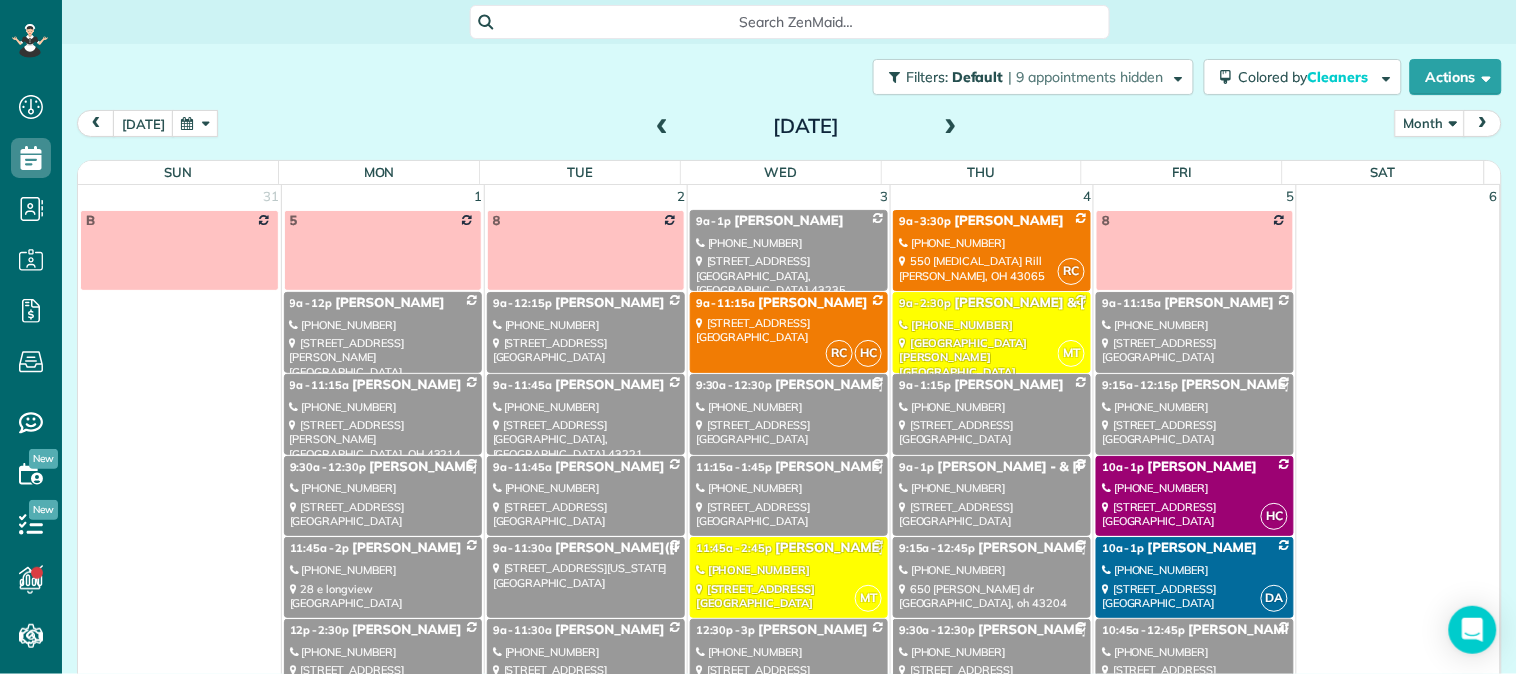 drag, startPoint x: 653, startPoint y: 126, endPoint x: 341, endPoint y: 20, distance: 329.5148 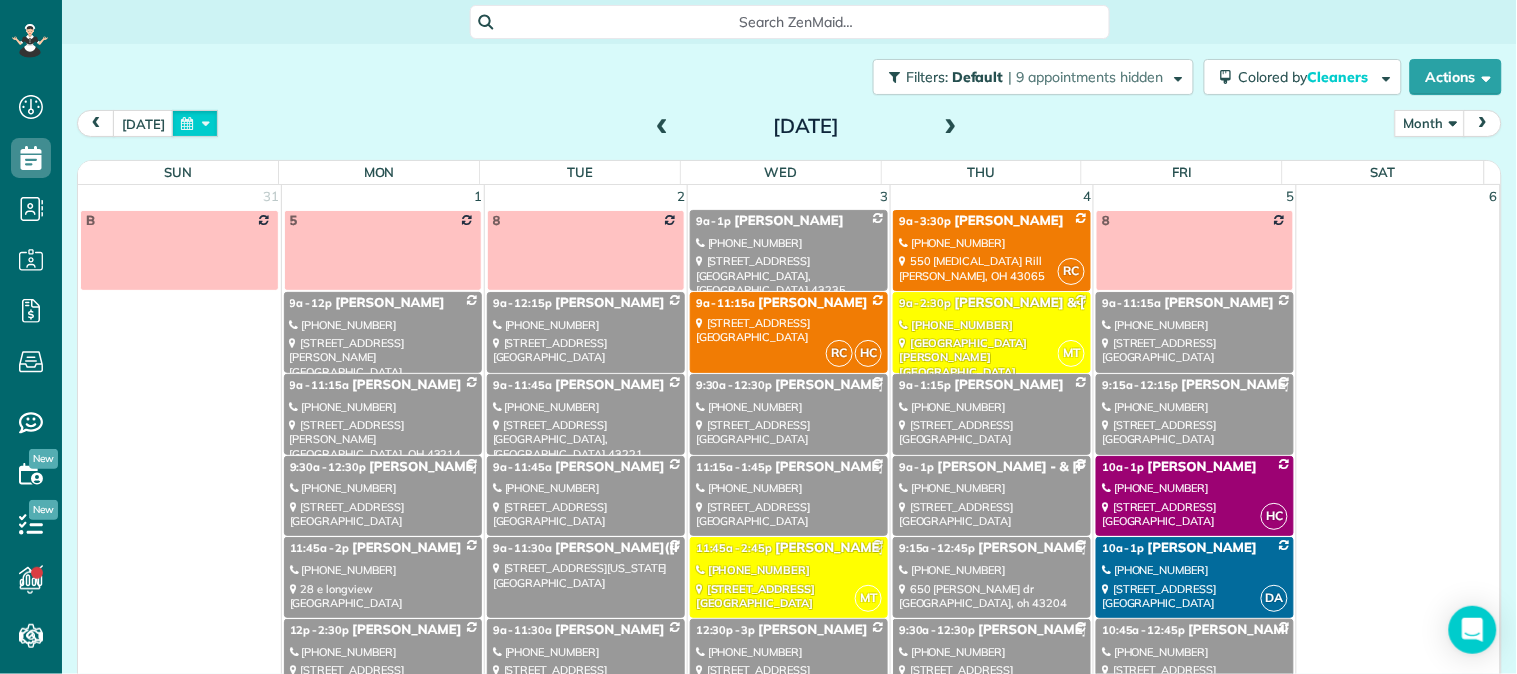 click at bounding box center [195, 123] 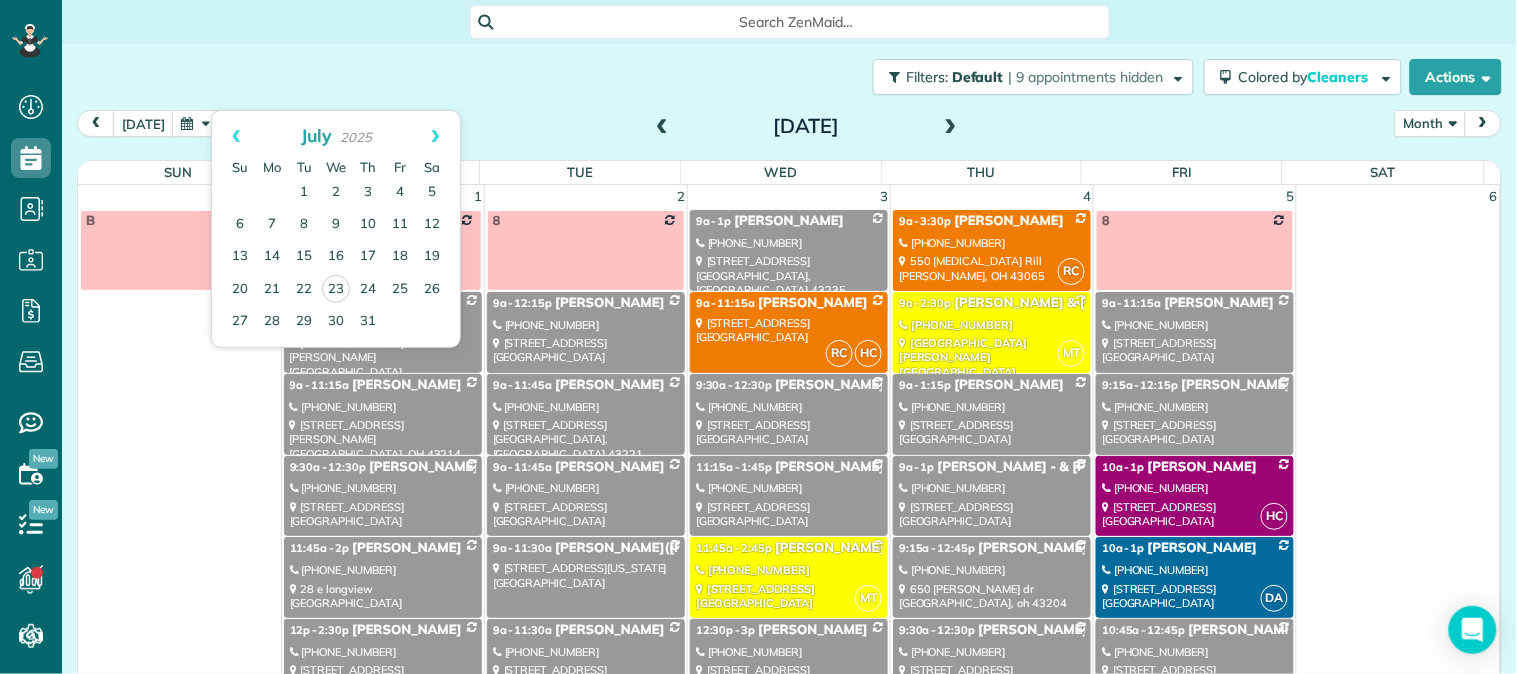 click on "Month" at bounding box center (1430, 123) 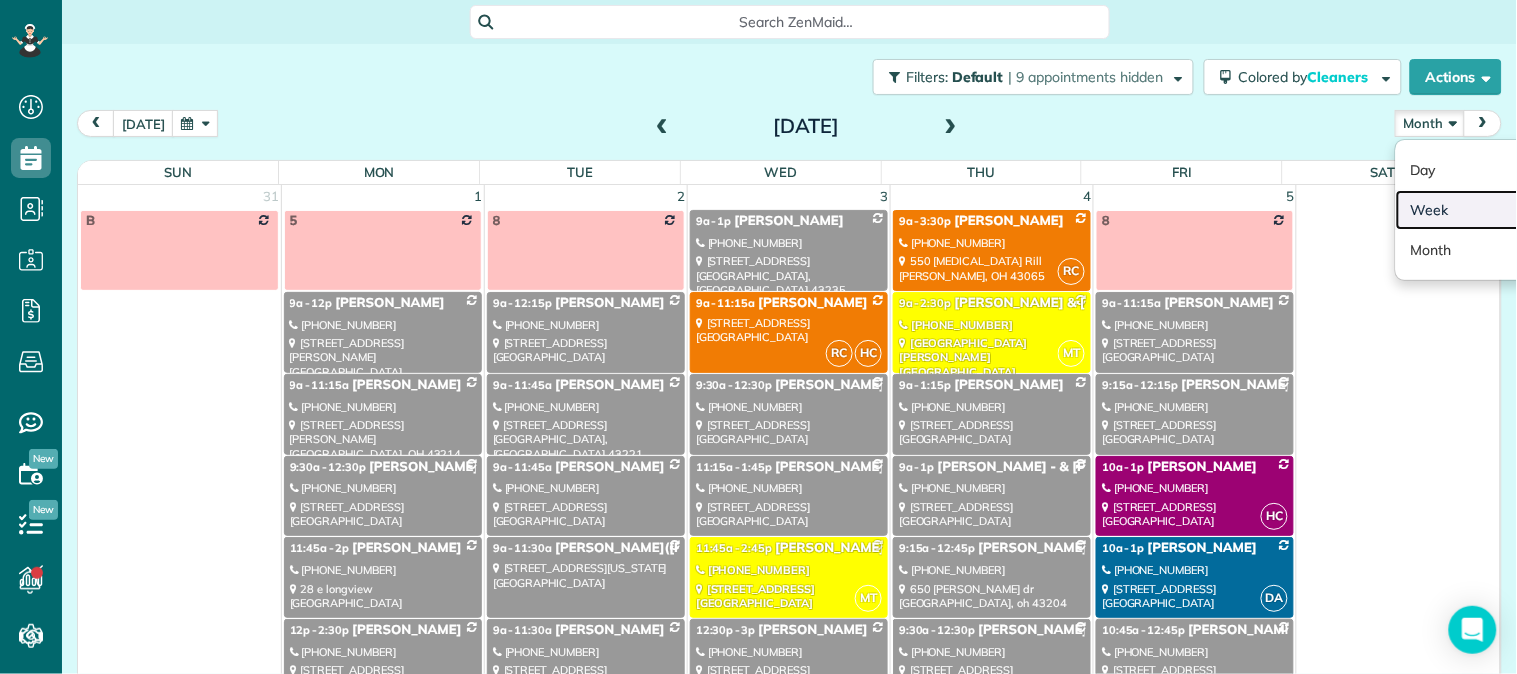 click on "Week" at bounding box center (1475, 210) 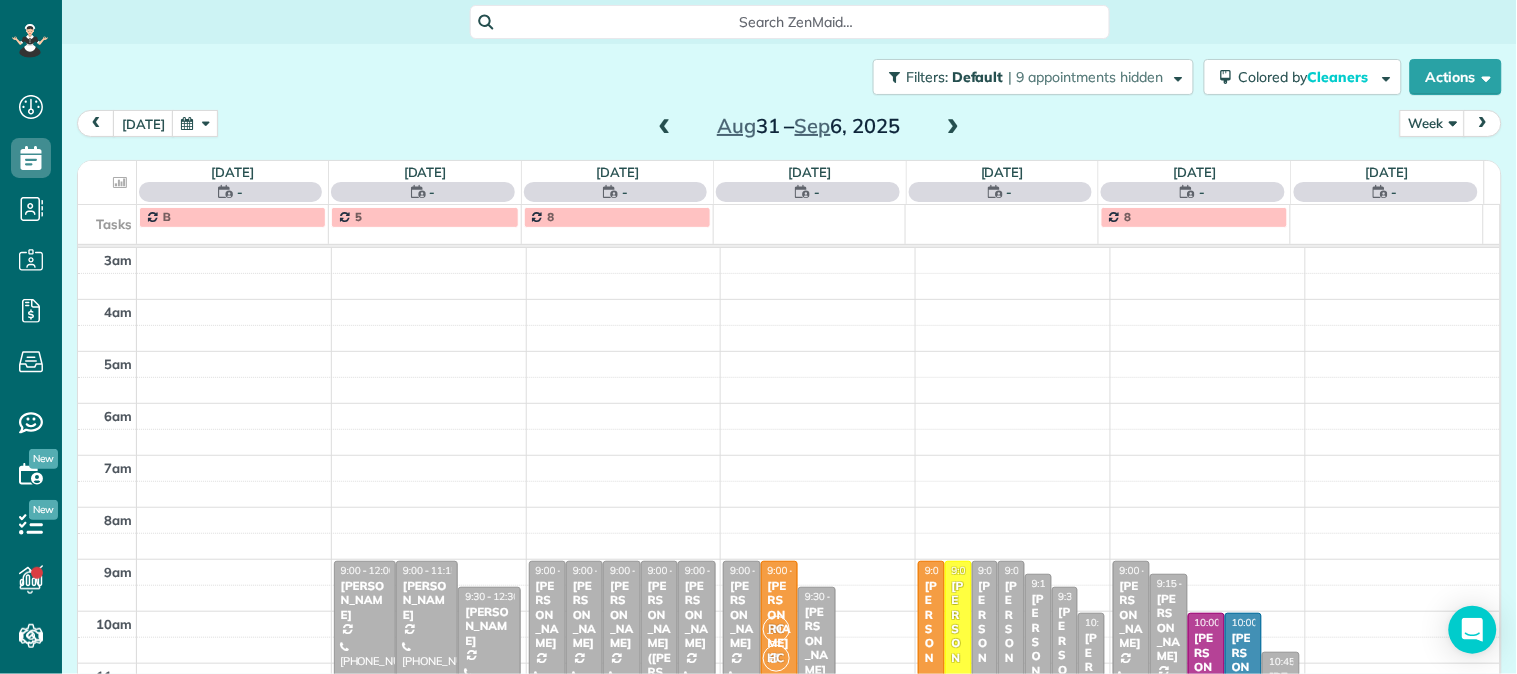 scroll, scrollTop: 210, scrollLeft: 0, axis: vertical 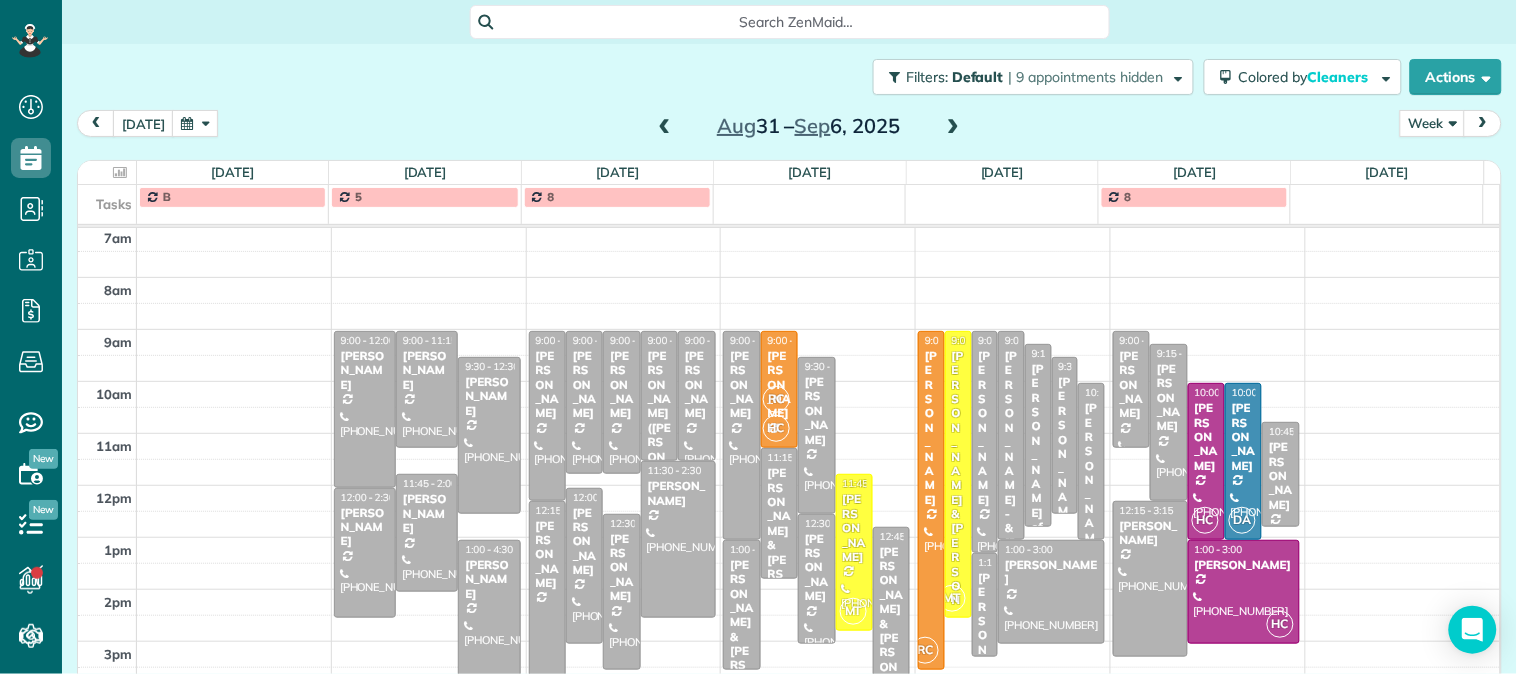 click at bounding box center [665, 127] 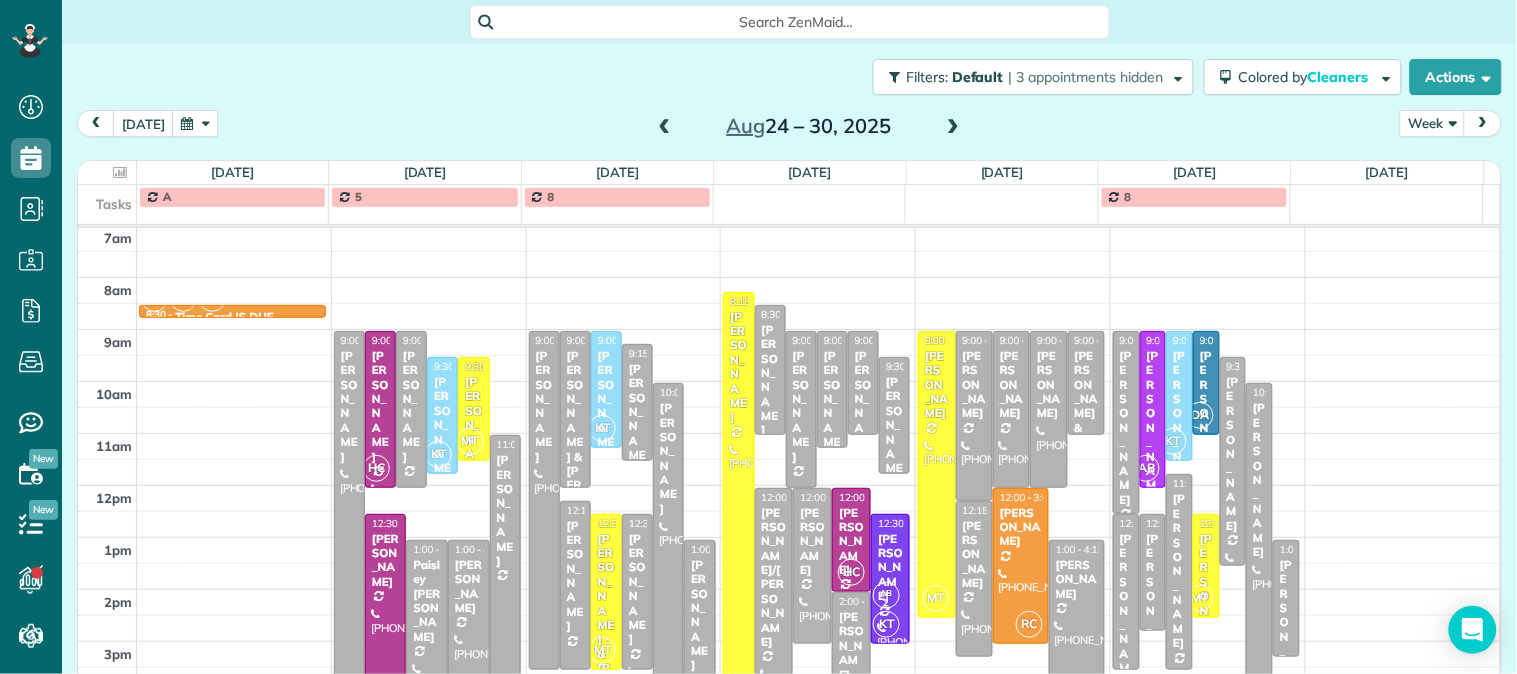 click at bounding box center (665, 127) 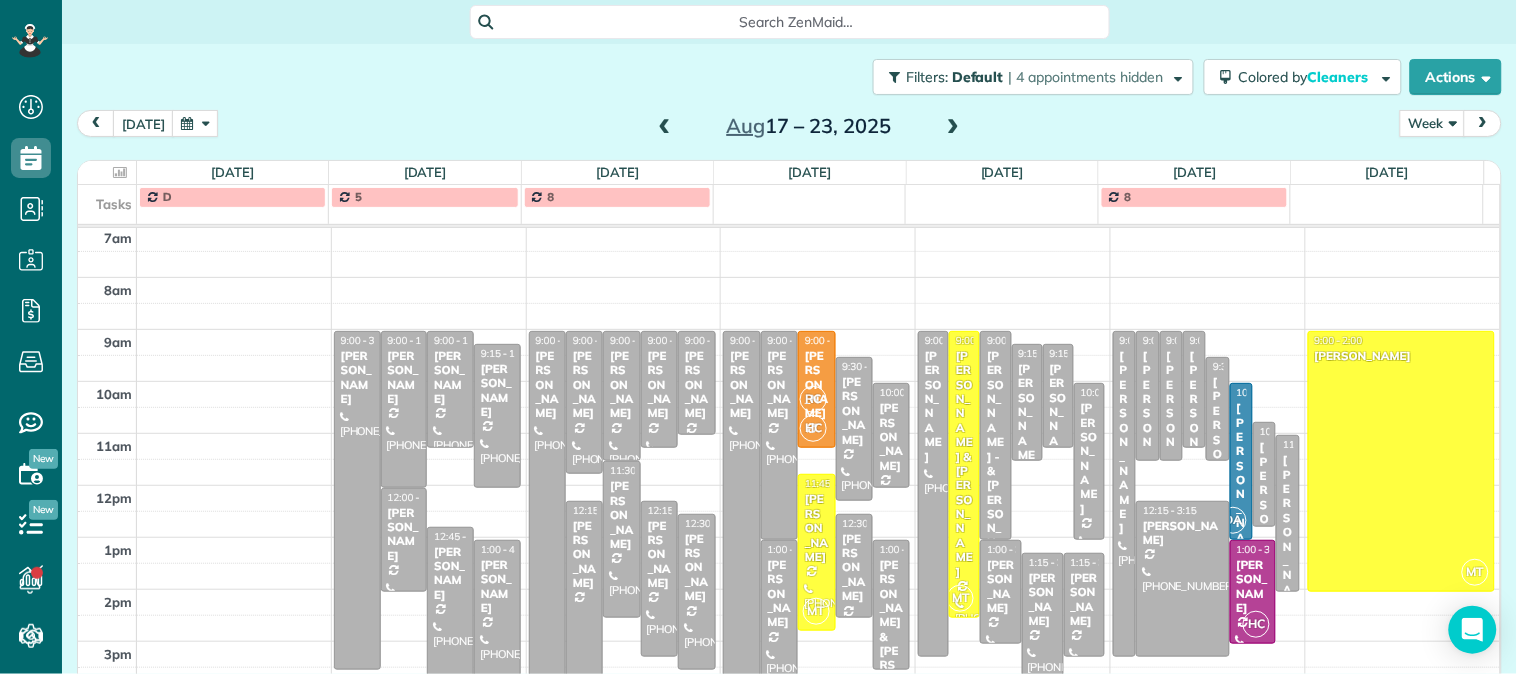 click at bounding box center (953, 127) 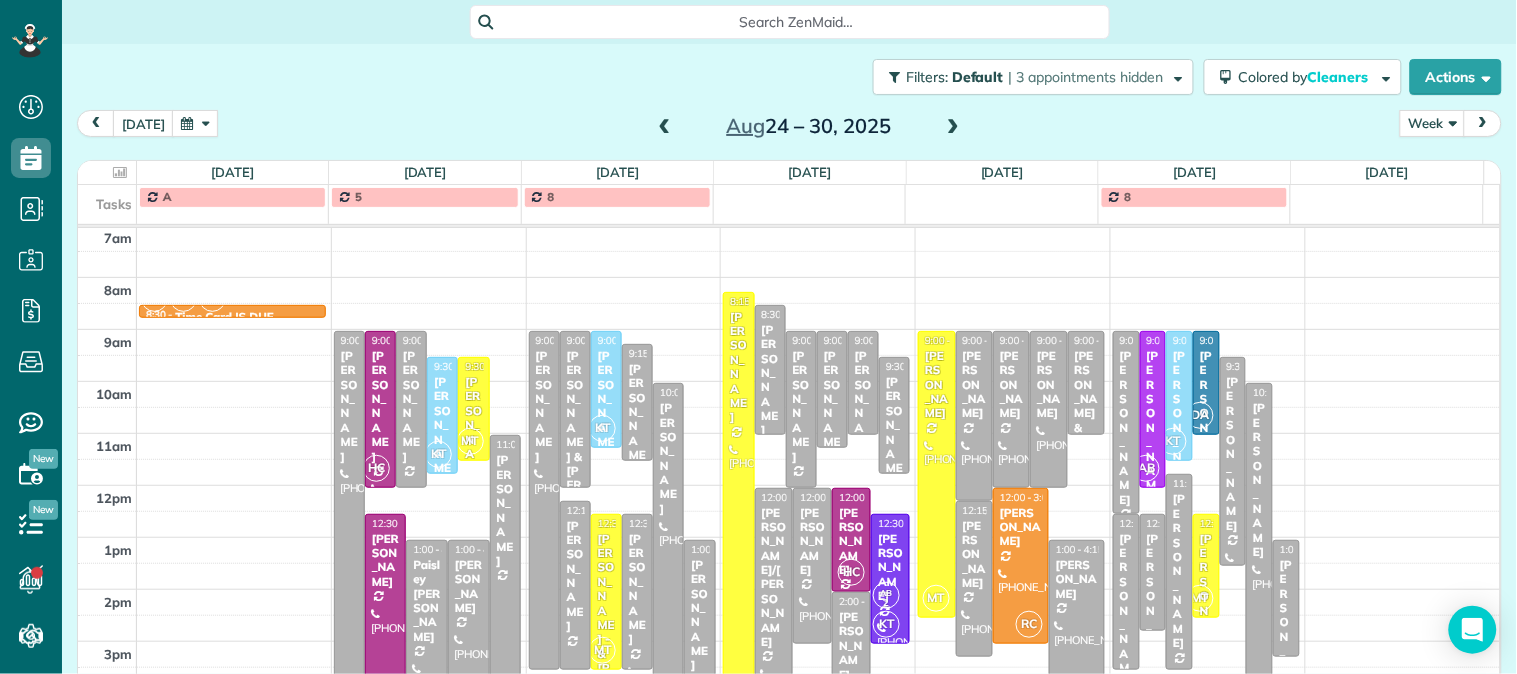 click at bounding box center (665, 127) 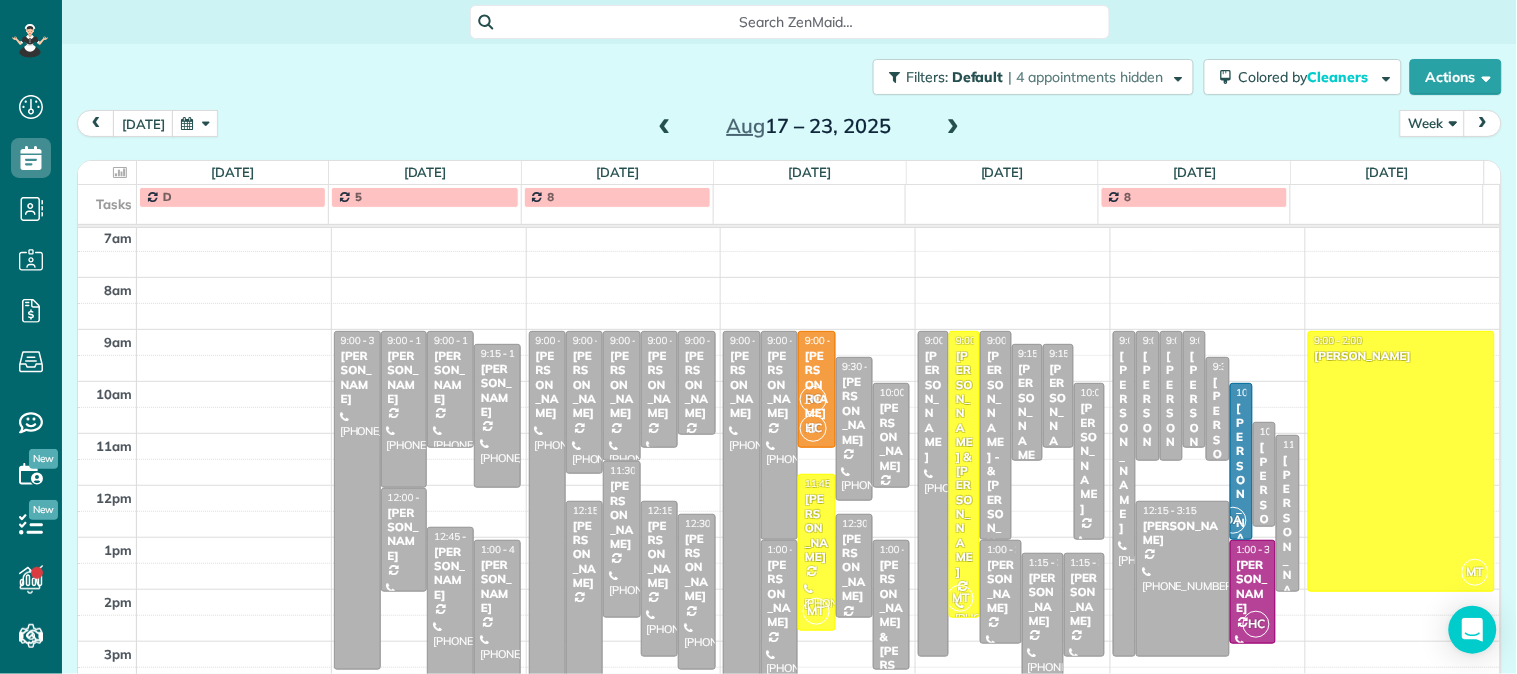 click at bounding box center [665, 127] 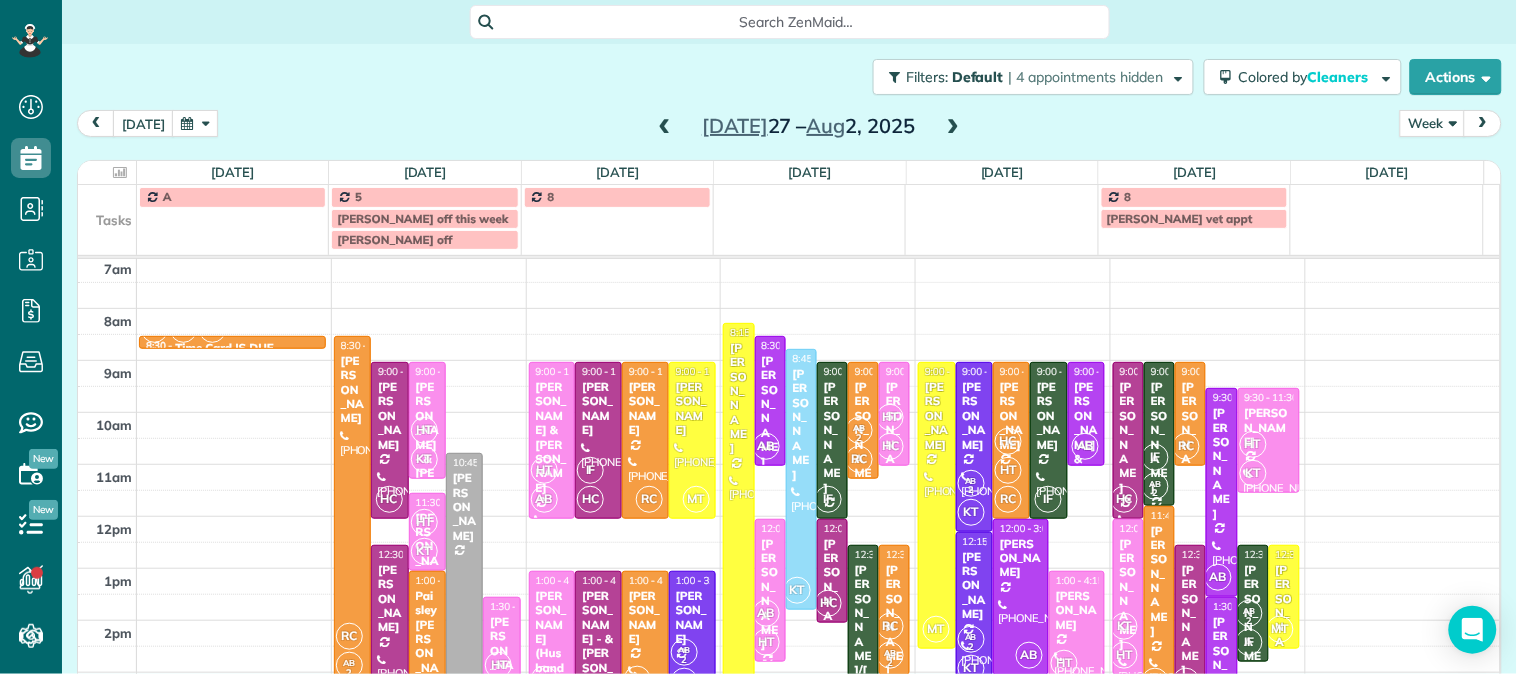 click at bounding box center (665, 127) 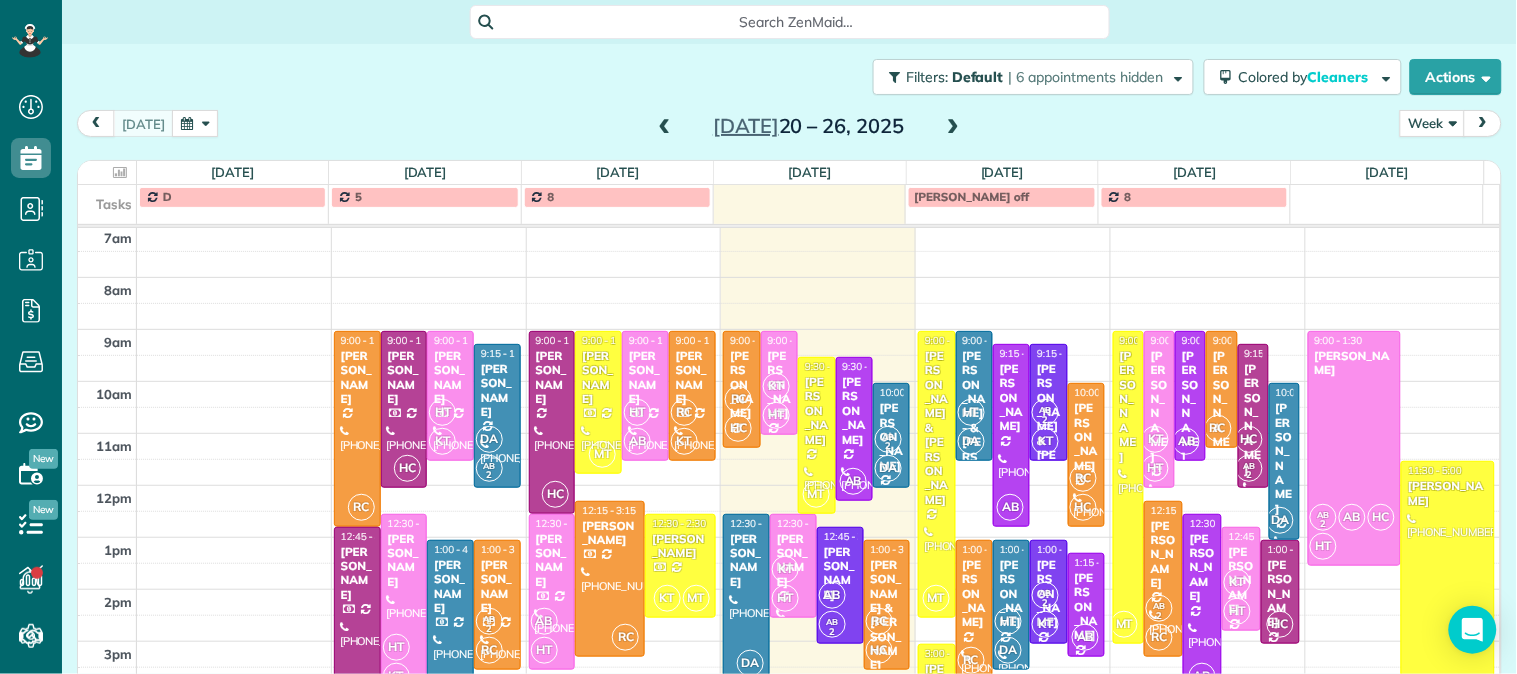 click at bounding box center [665, 127] 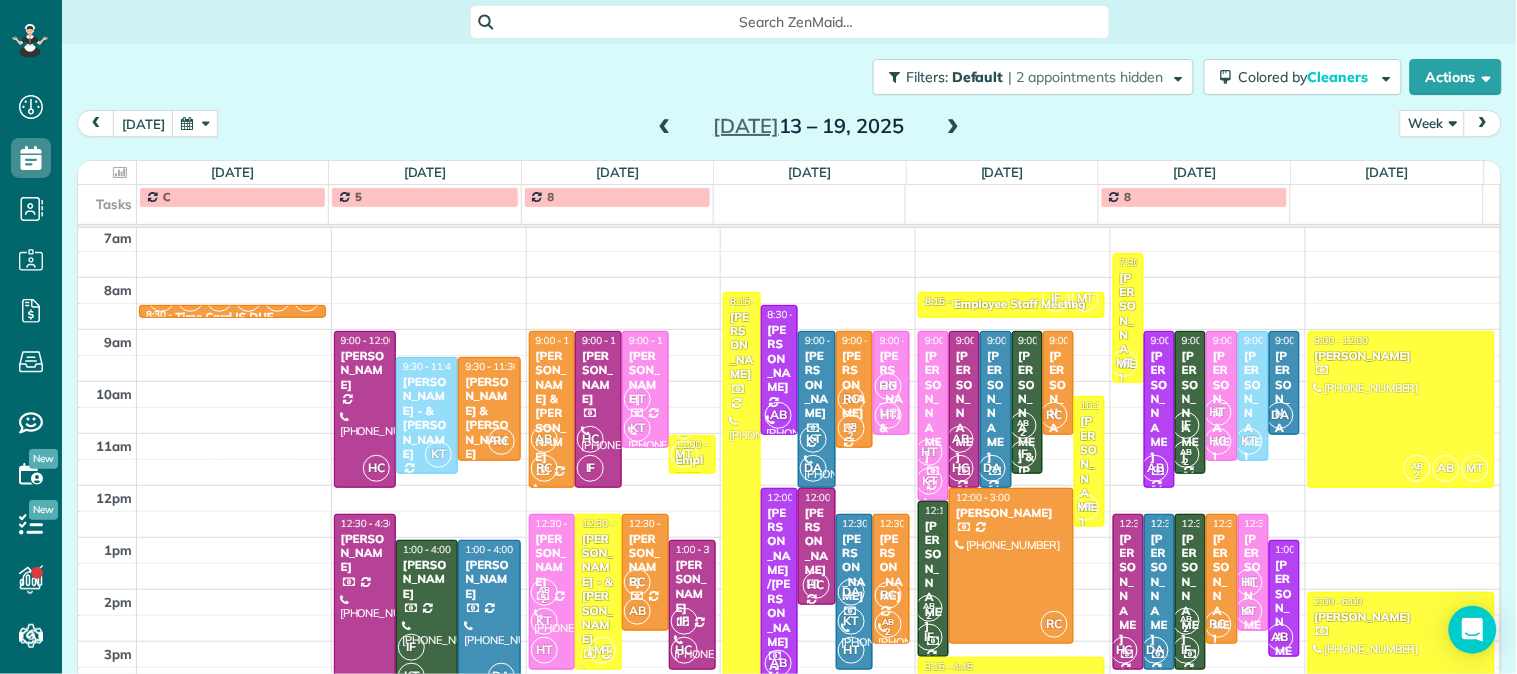 click at bounding box center [953, 127] 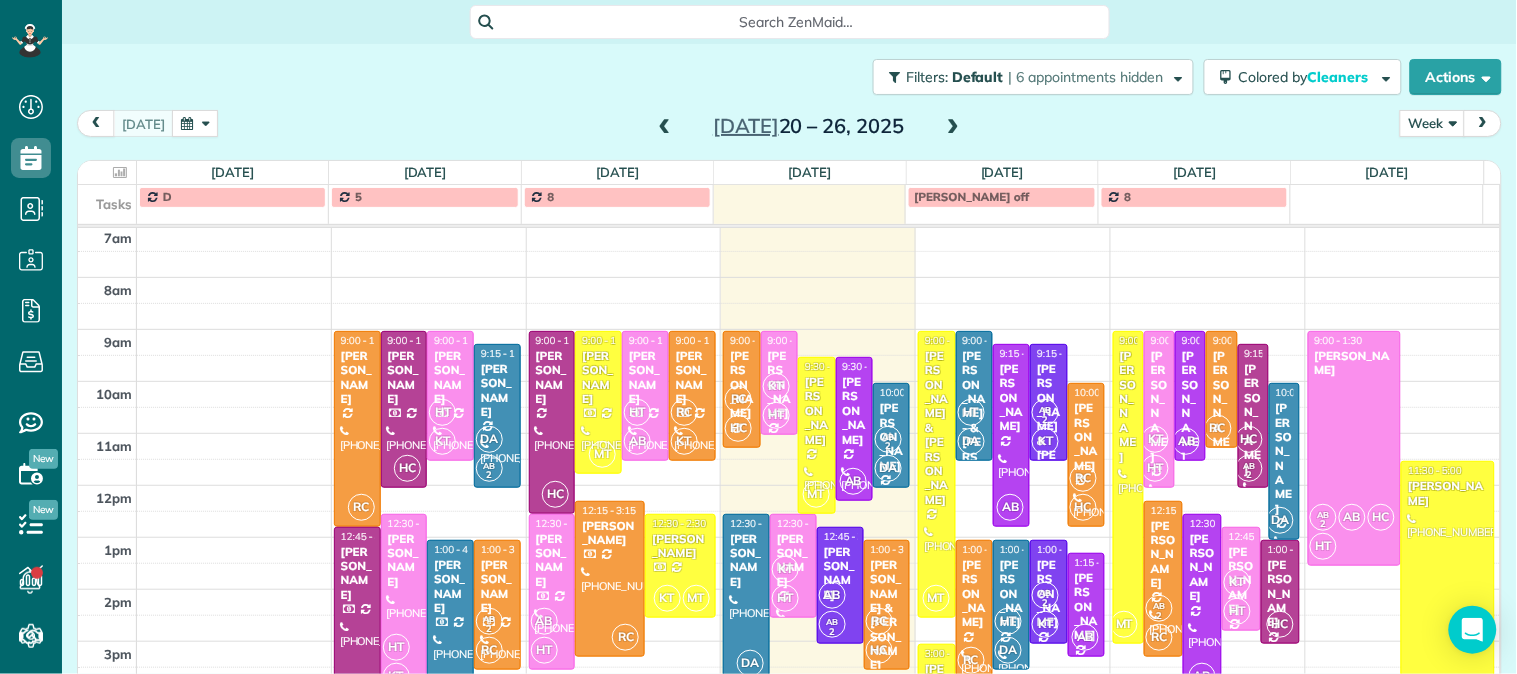 click at bounding box center [953, 127] 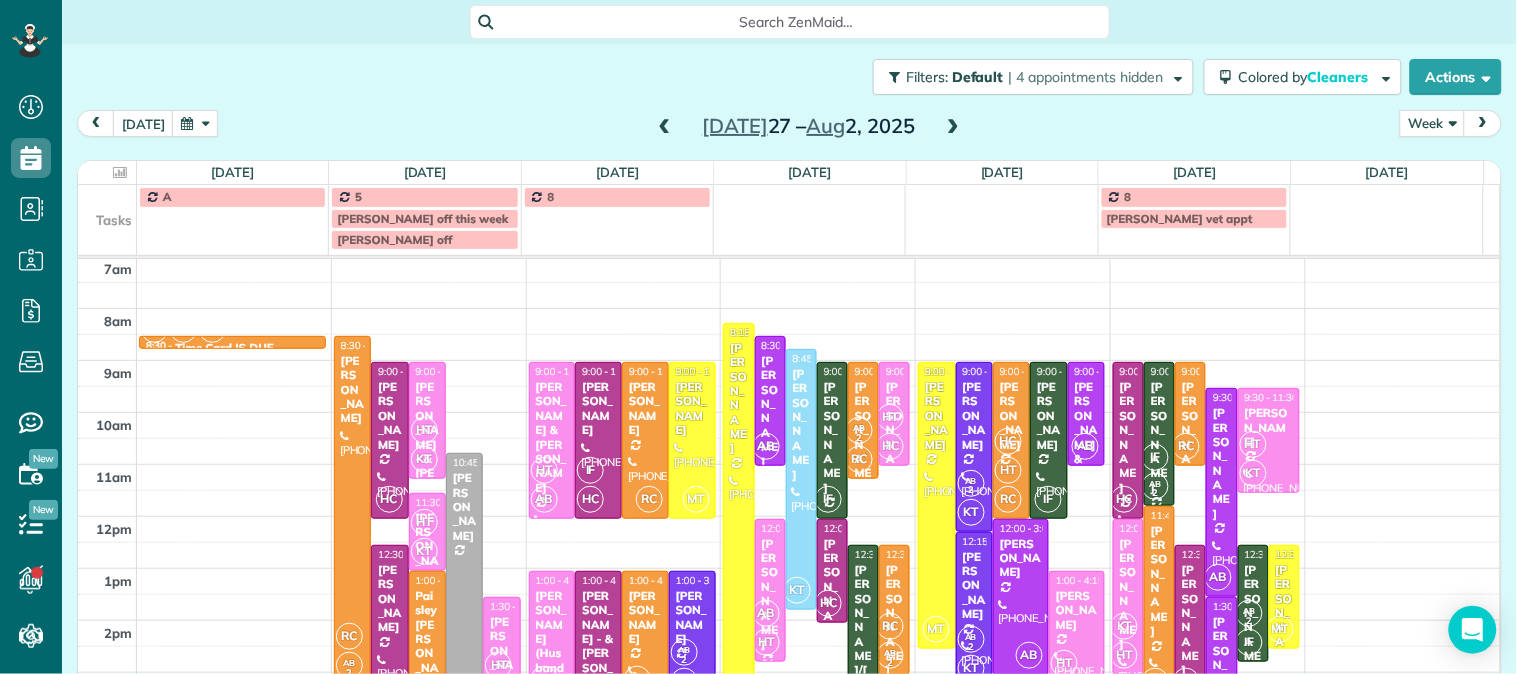 click at bounding box center (953, 127) 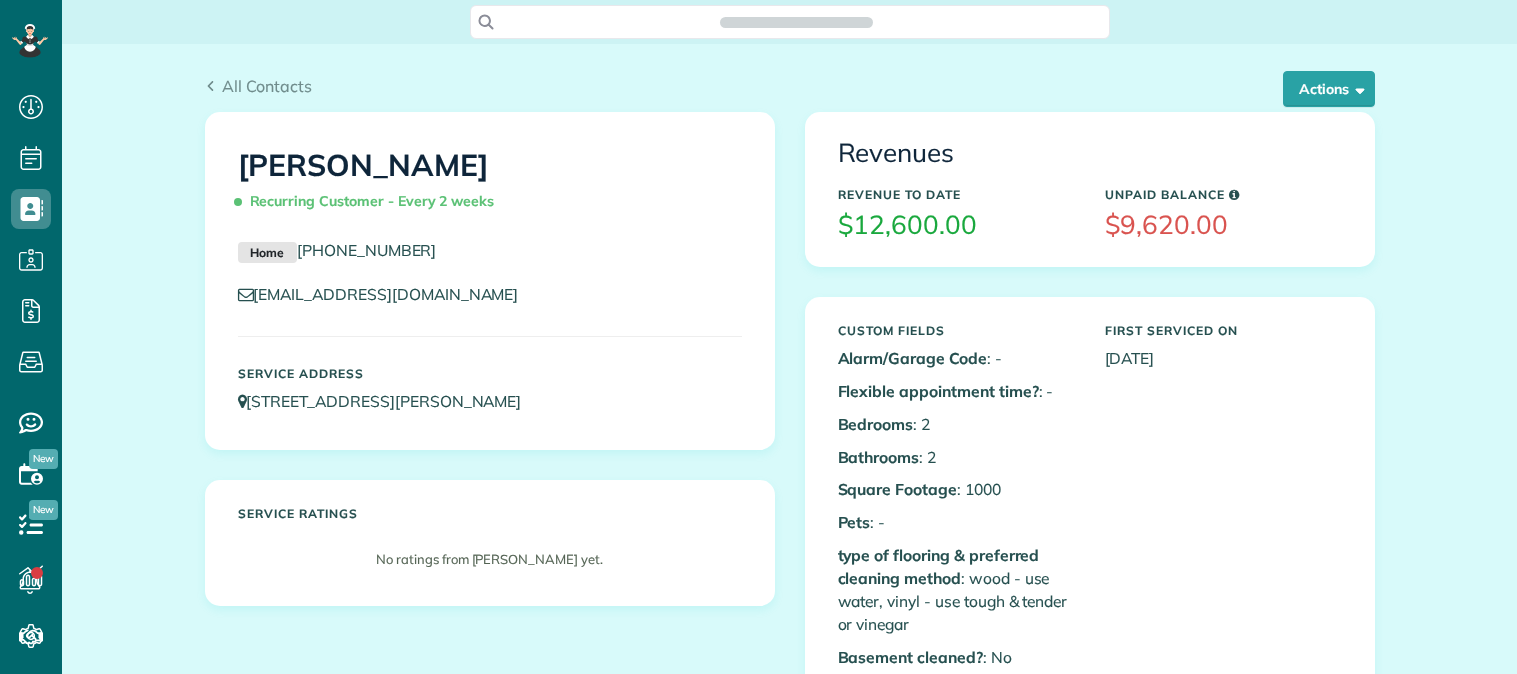 scroll, scrollTop: 0, scrollLeft: 0, axis: both 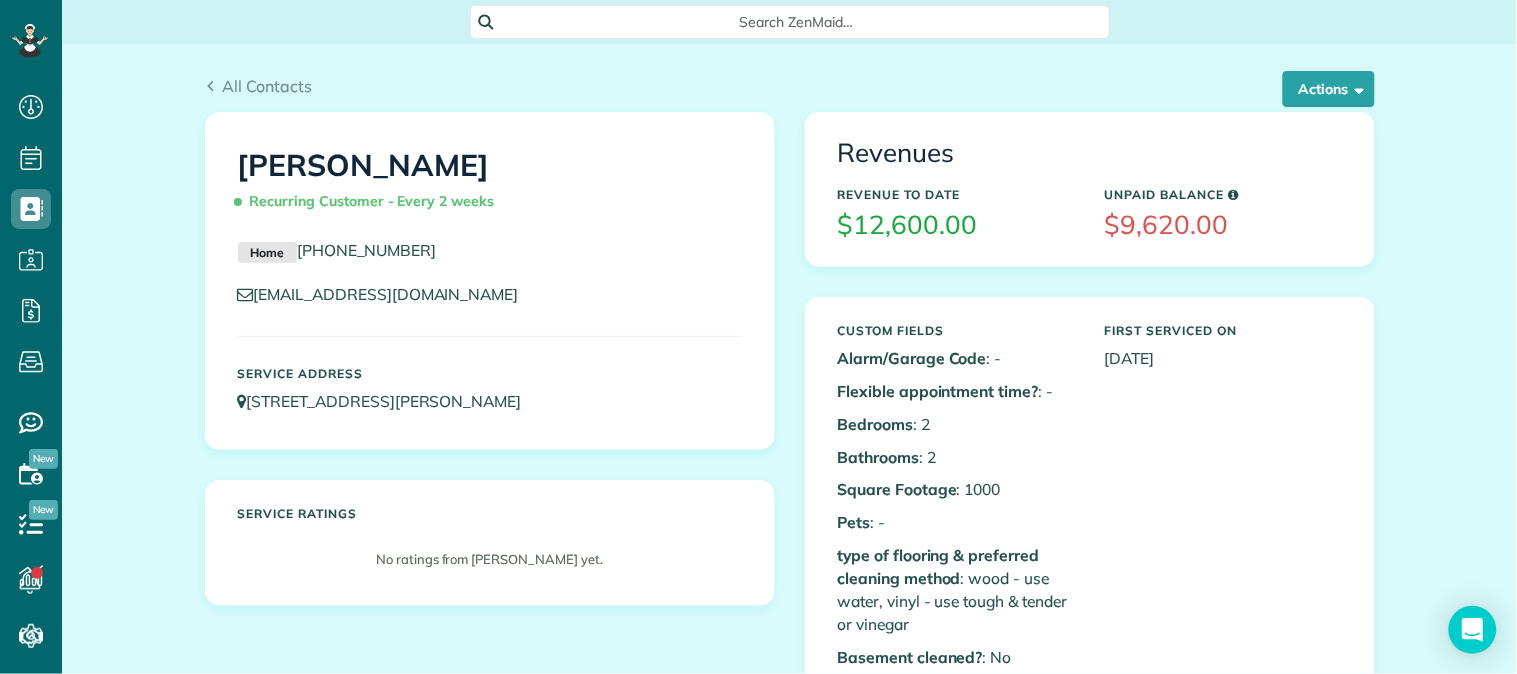 click on "All Contacts
Actions
Edit
Add Appointment
Recent Activity
Send Email
Update Customer Balance
Show Past appointments
Show Future appointments
Manage Credit Cards
Delete
1" at bounding box center (789, 1369) 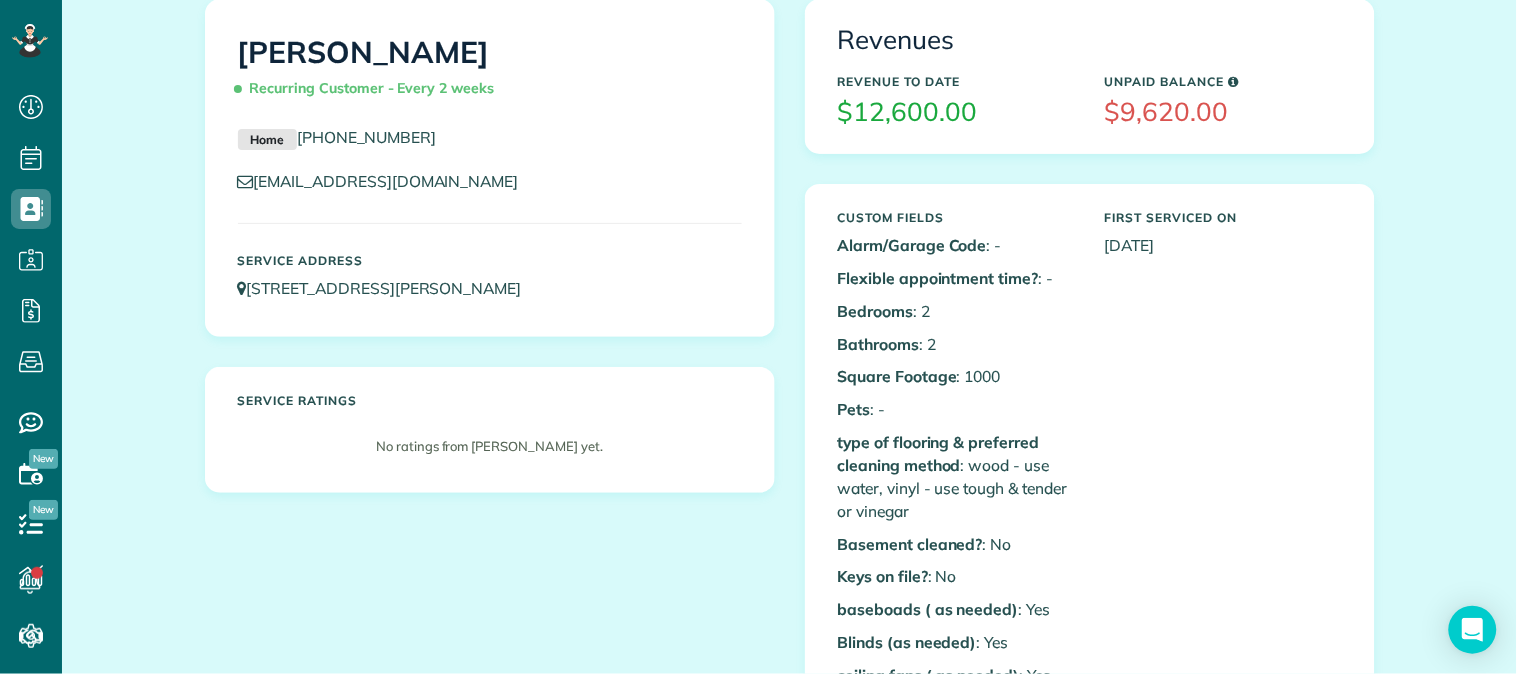 scroll, scrollTop: 0, scrollLeft: 0, axis: both 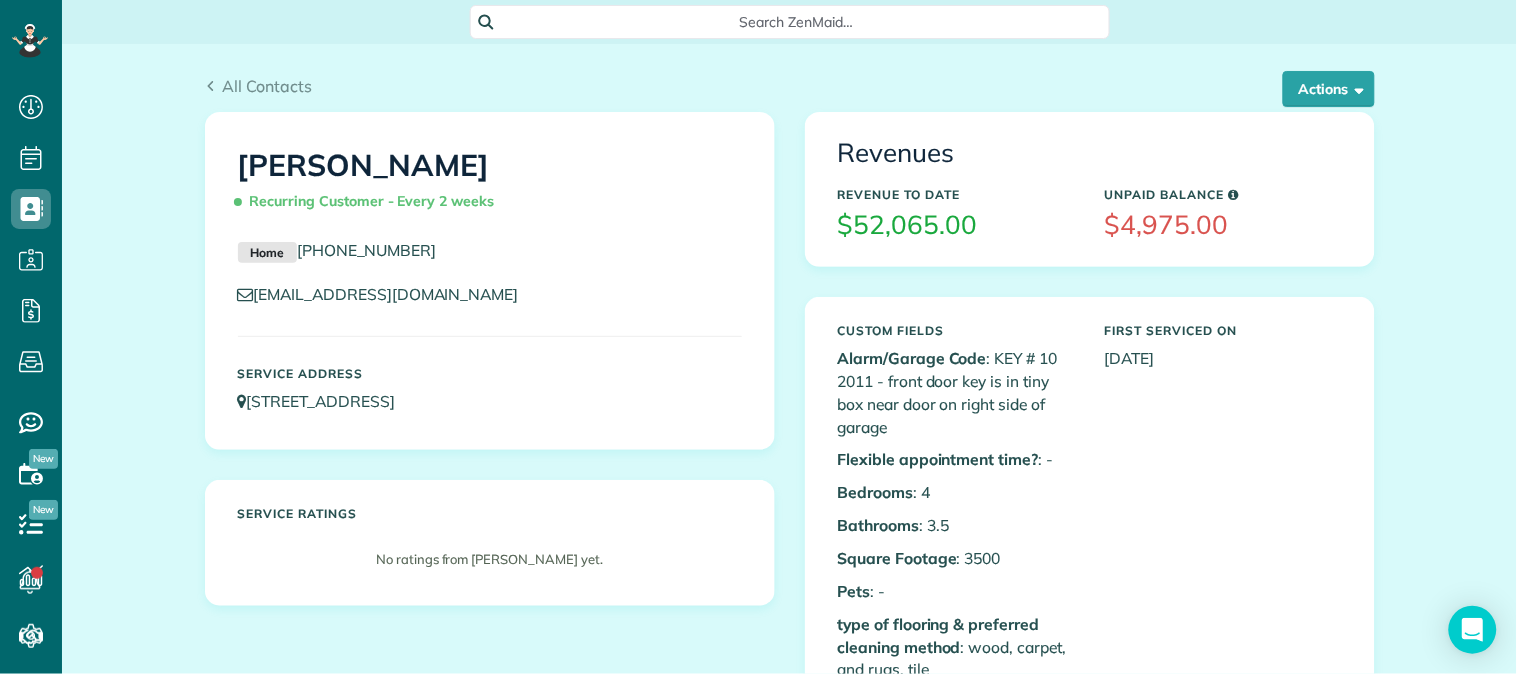 click on "First Serviced On
10-19-2015" at bounding box center (1223, 347) 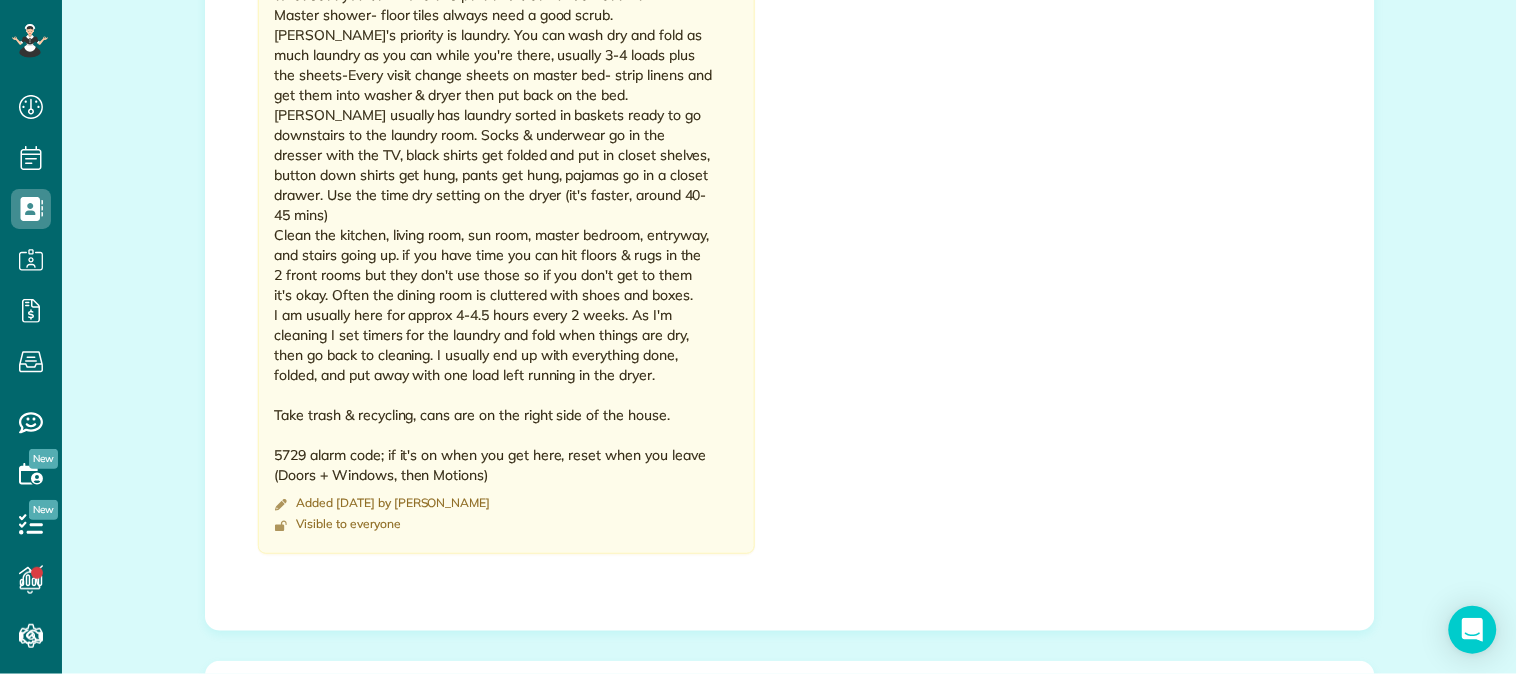 scroll, scrollTop: 1600, scrollLeft: 0, axis: vertical 